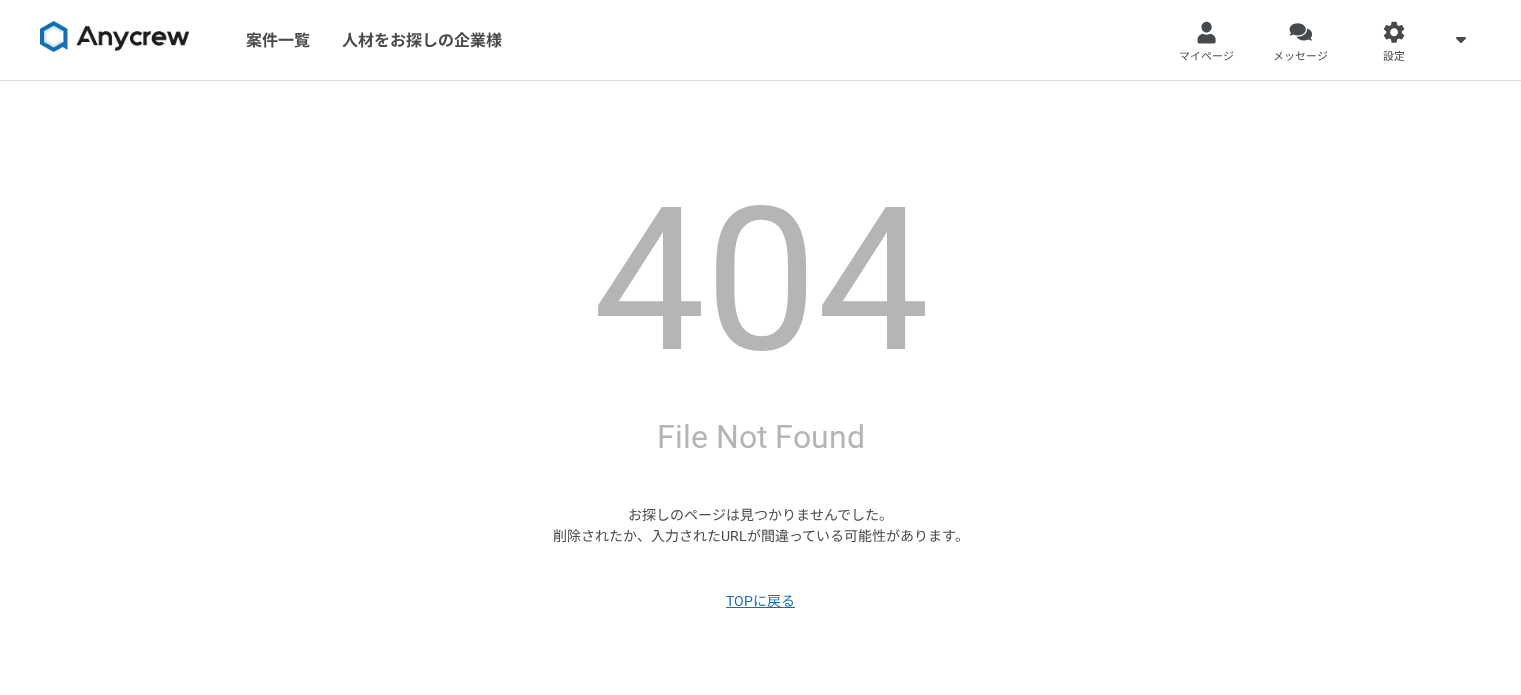 scroll, scrollTop: 0, scrollLeft: 0, axis: both 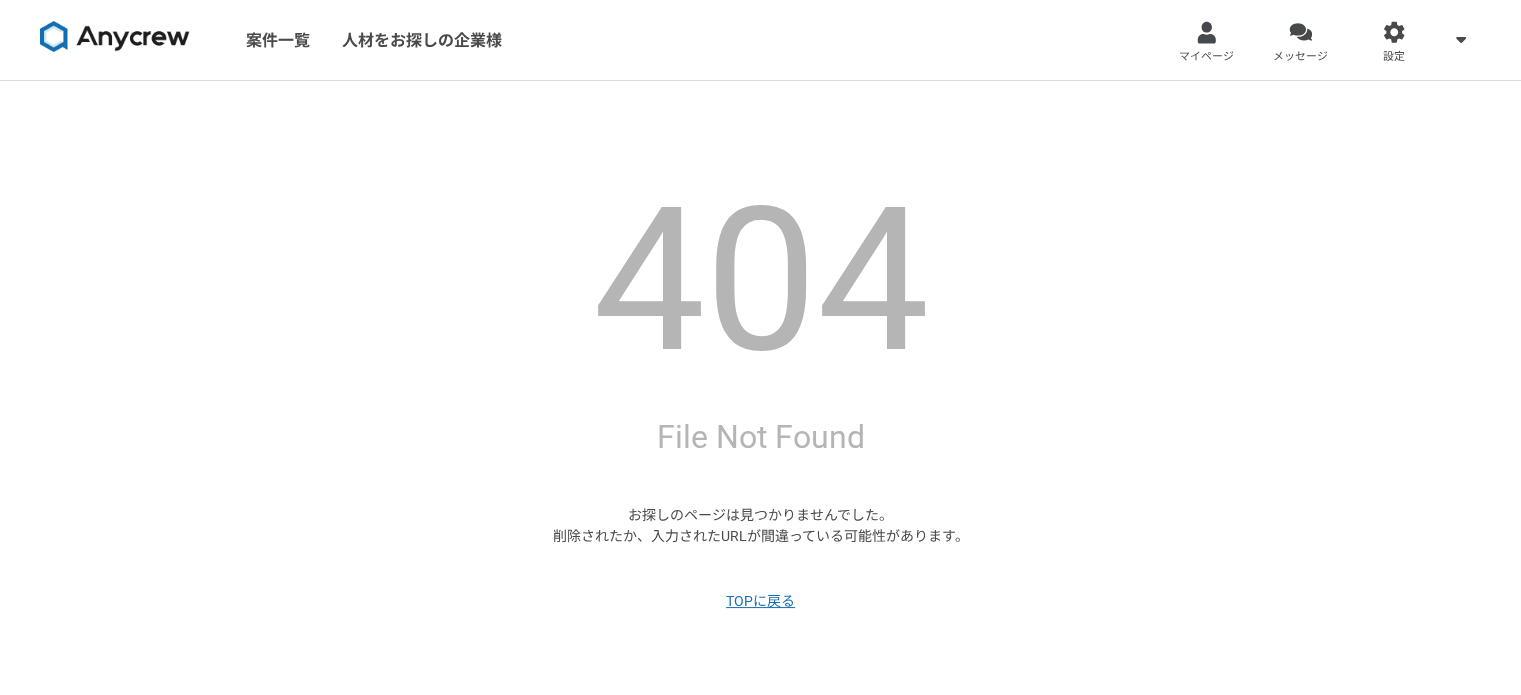 click at bounding box center [115, 37] 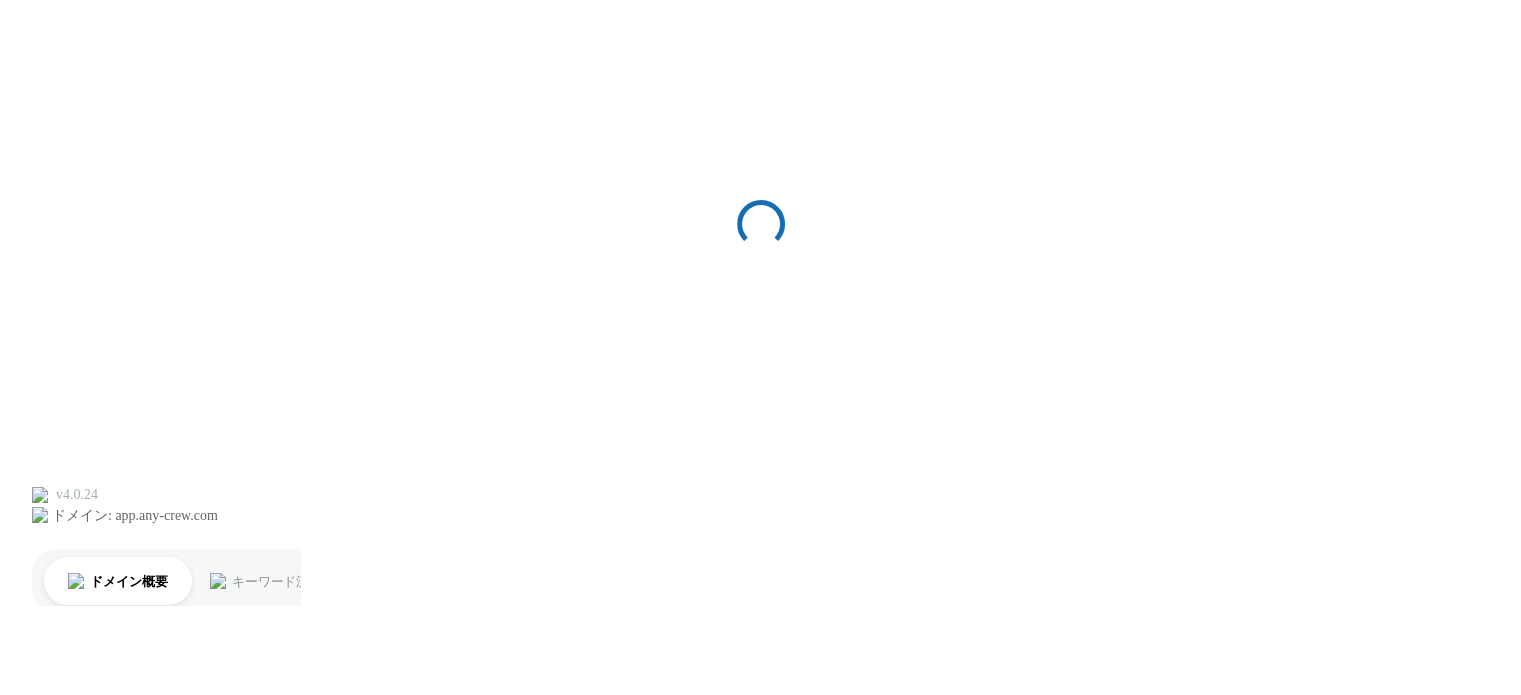 scroll, scrollTop: 0, scrollLeft: 0, axis: both 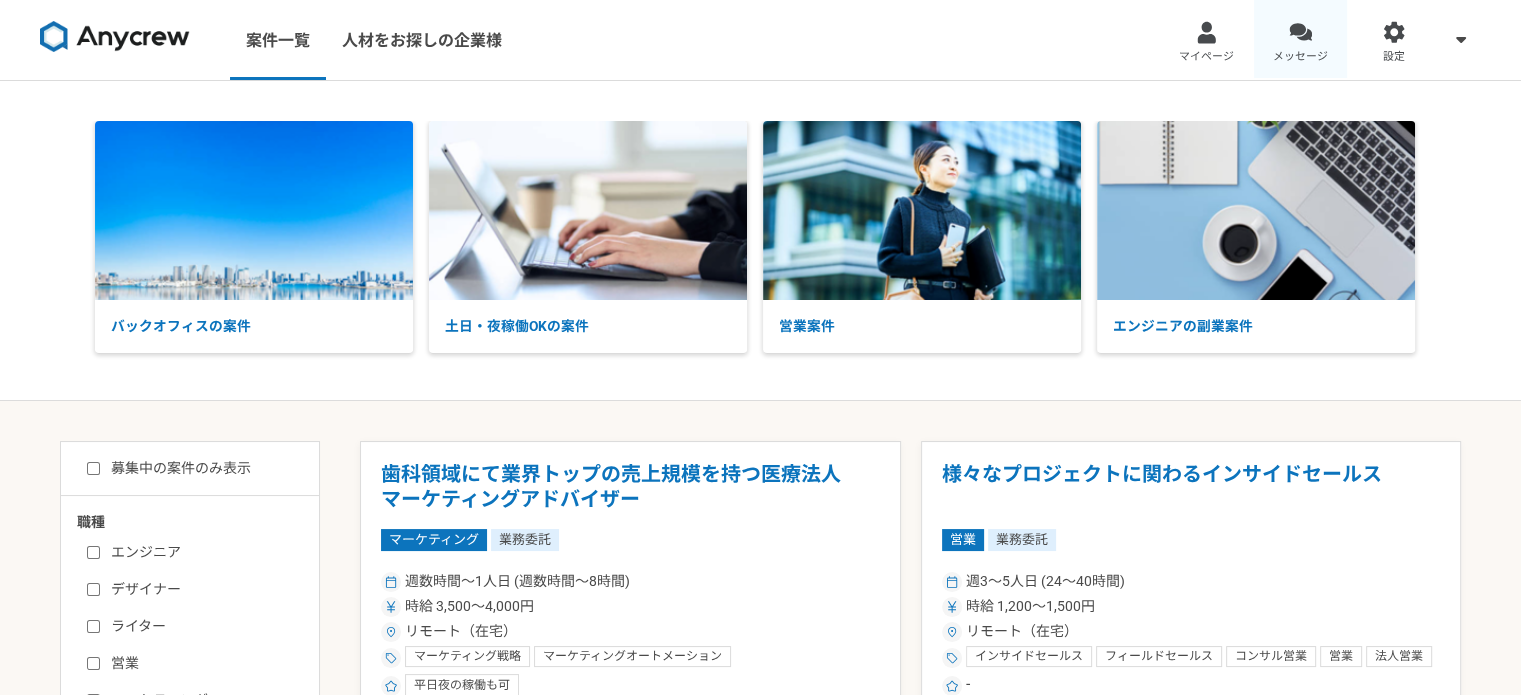 click at bounding box center [1300, 32] 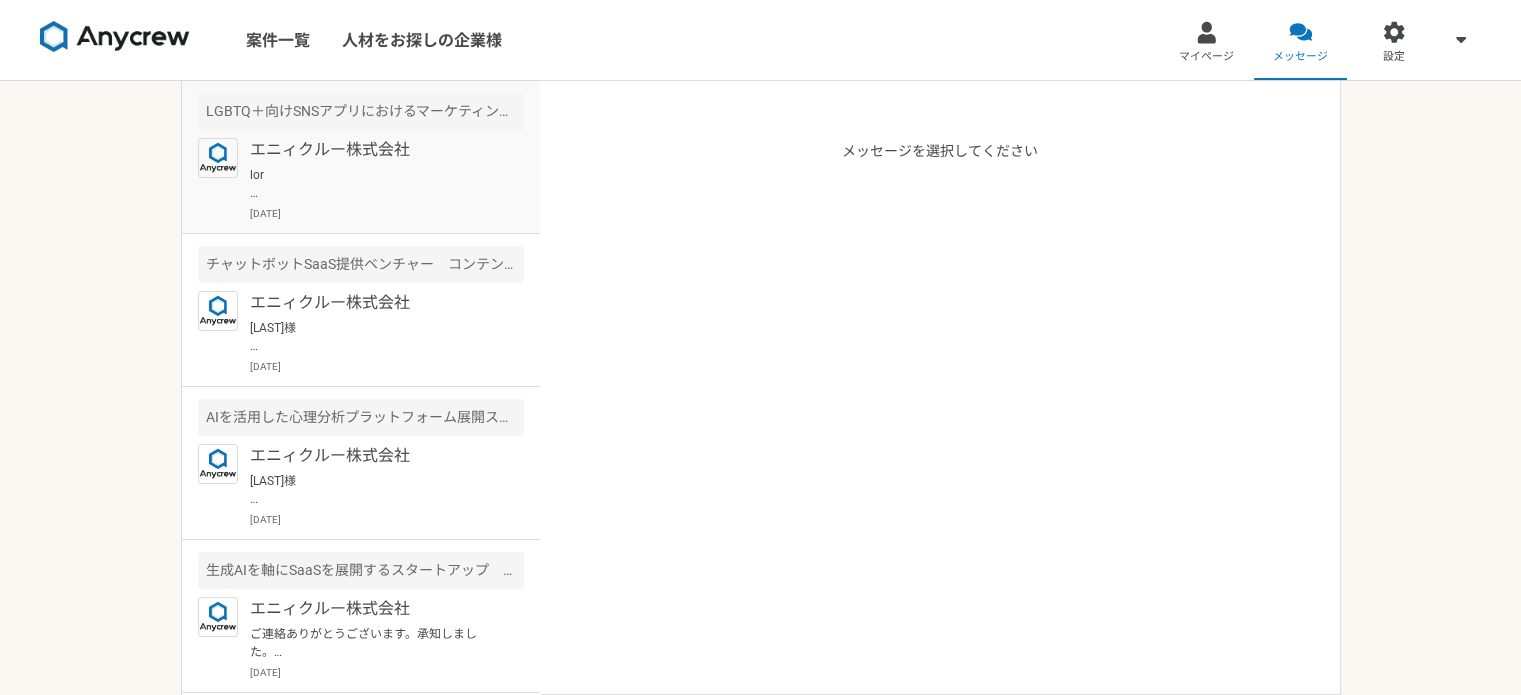 click on "LGBTQ＋向けSNSアプリにおけるマーケティング業務" at bounding box center [361, 111] 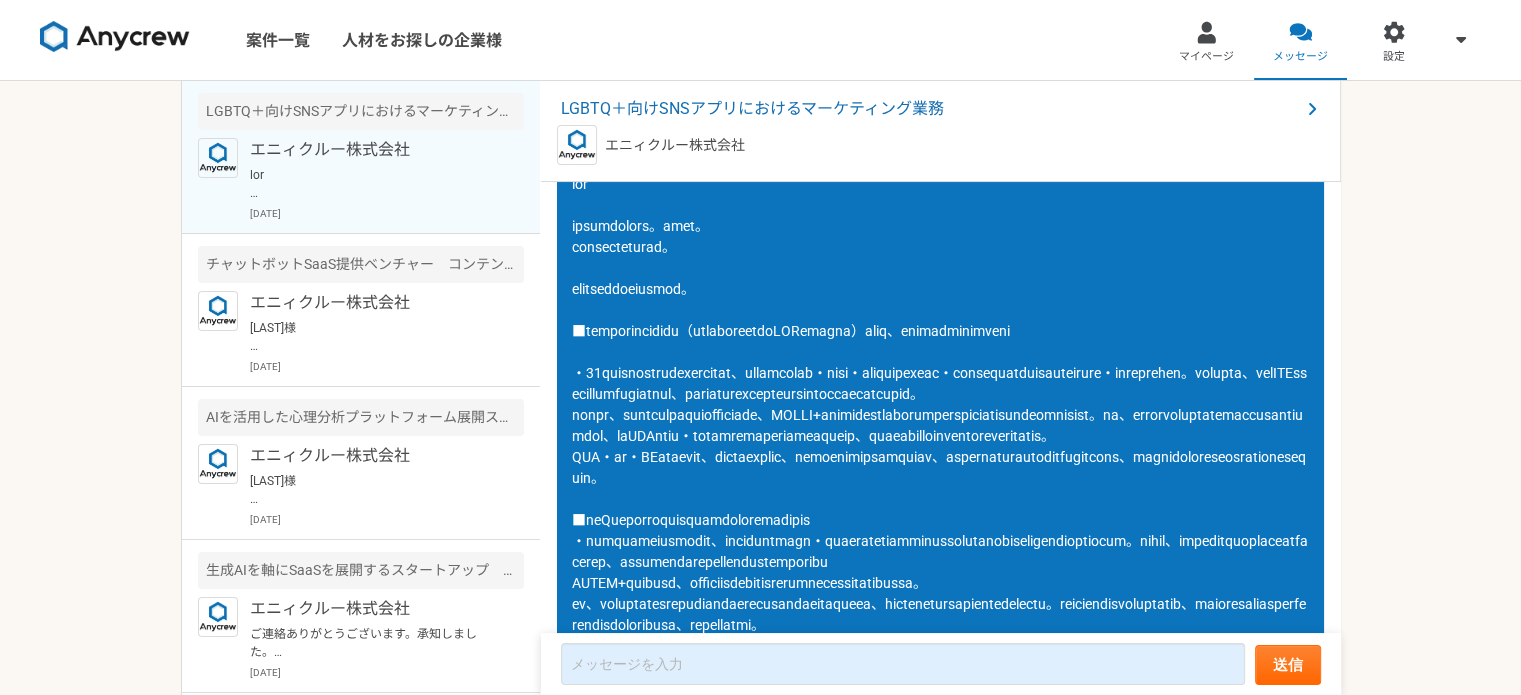 scroll, scrollTop: 719, scrollLeft: 0, axis: vertical 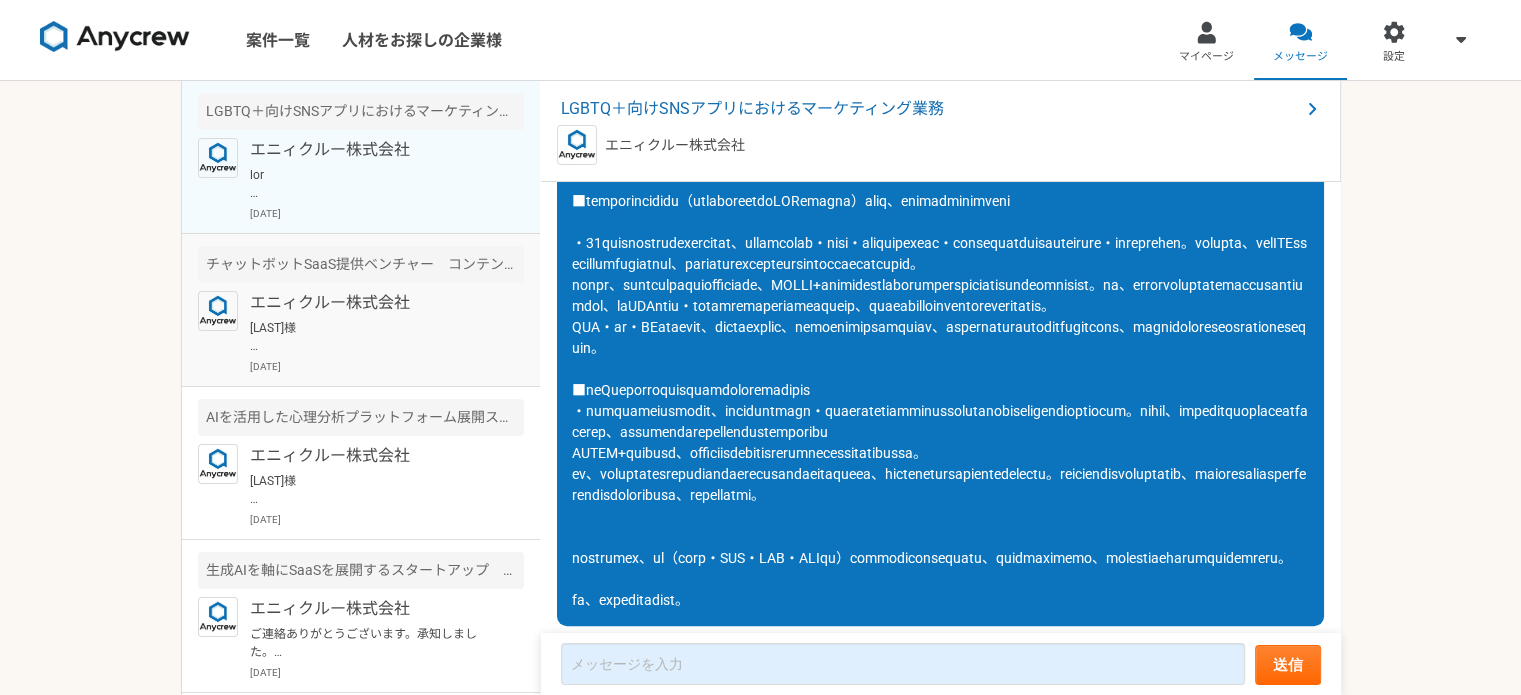 click on "[LAST]様
お世話になっております。[LAST]です。
ご連絡ありがとうございます。
以下必須条件の経験が無いため、難しいかと存じます。
■条件
・BtoBマーケティングにおけるコンテンツ設計・制作の経験
・ホワイトペーパーや導入事例記事の制作を複数担当した経験
以上、何卒宜しくお願い致します。" at bounding box center (373, 337) 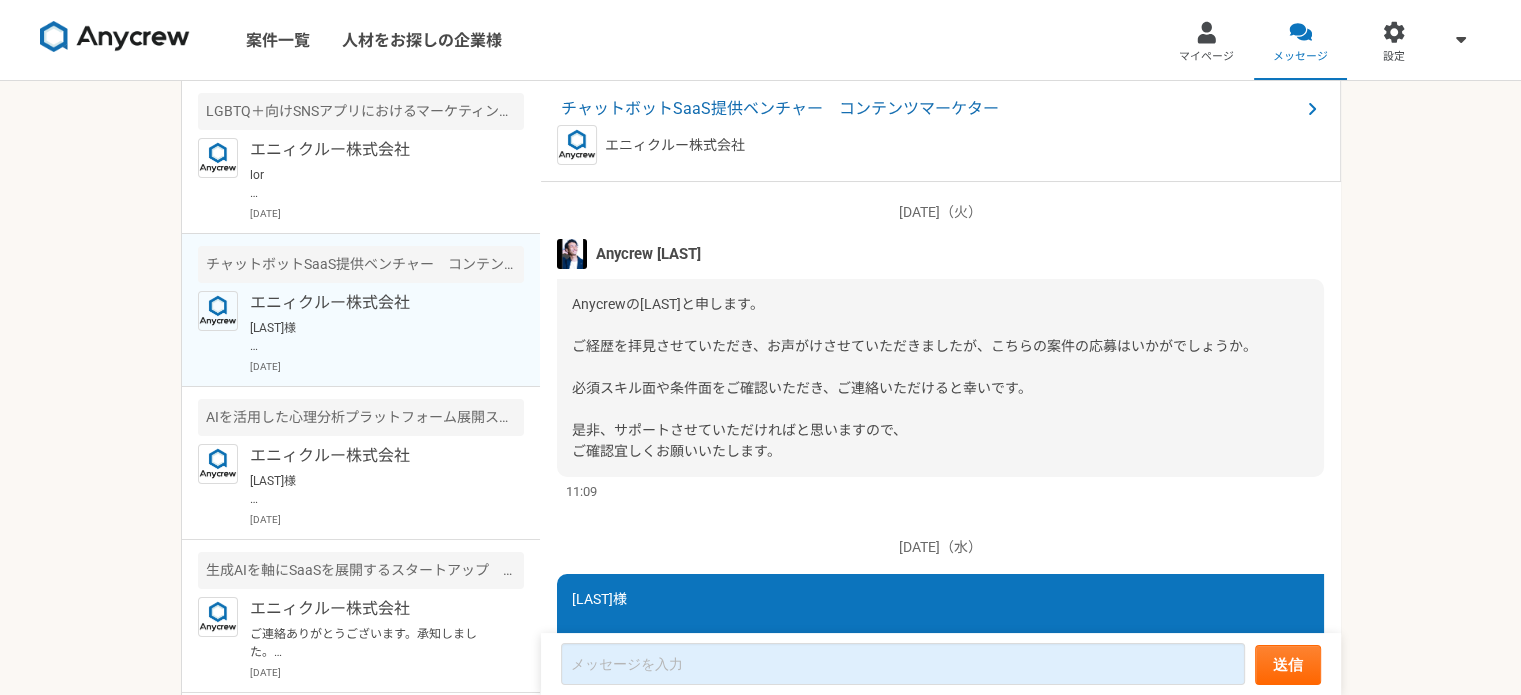 scroll, scrollTop: 330, scrollLeft: 0, axis: vertical 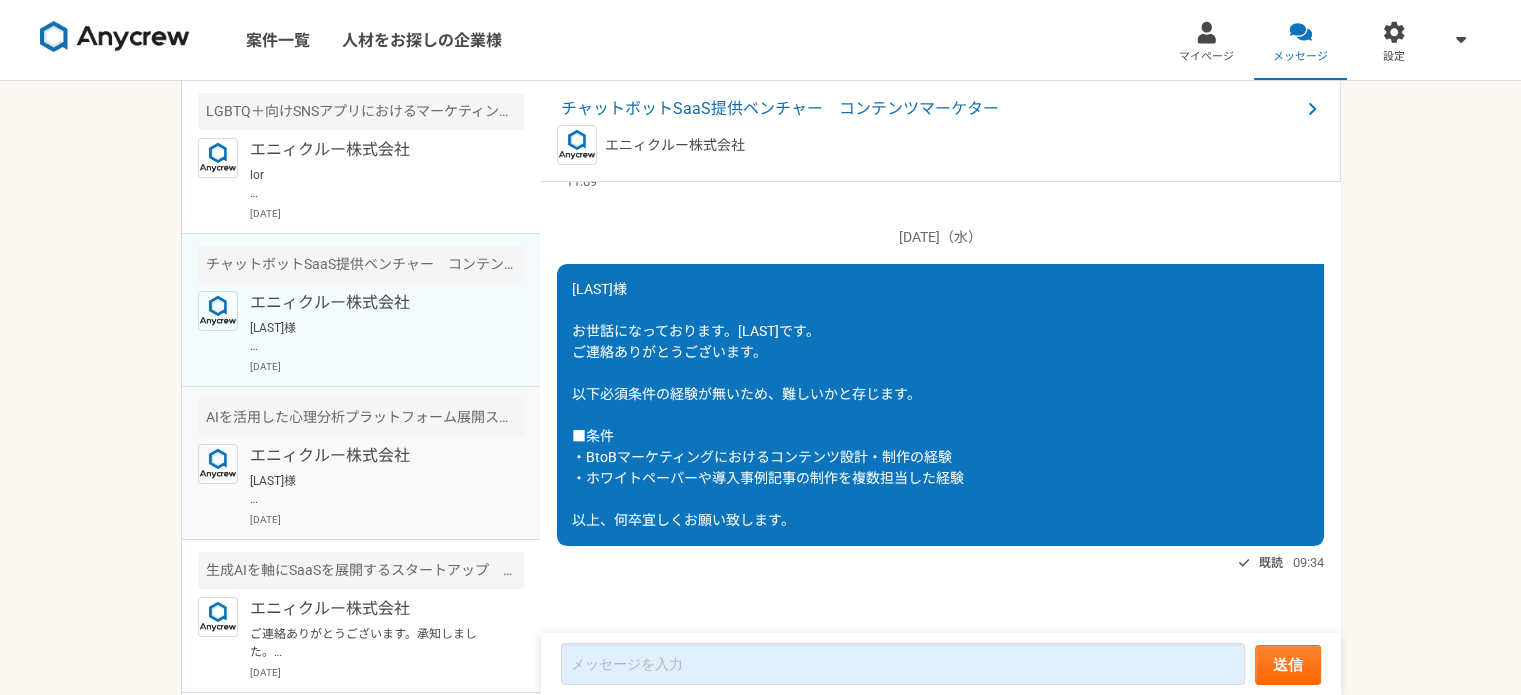 click on "[LAST]様
ご連絡ありがとうございます。
内容承知しました。
では他社様の選考を進めながら本案件もお待ちいたしますので、
何か動きがございましたらご連絡いただけますと幸いです。
何卒宜しくお願い致します。" at bounding box center (373, 490) 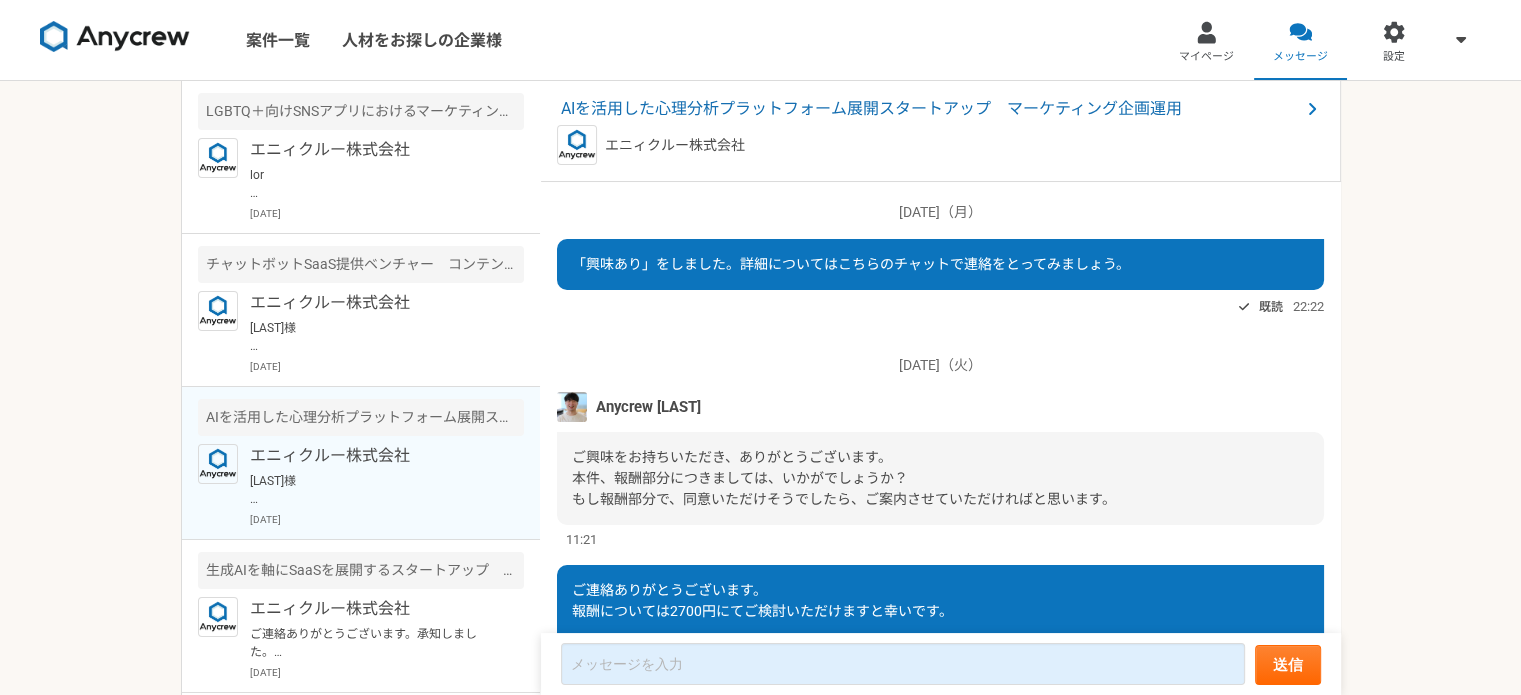 scroll, scrollTop: 1377, scrollLeft: 0, axis: vertical 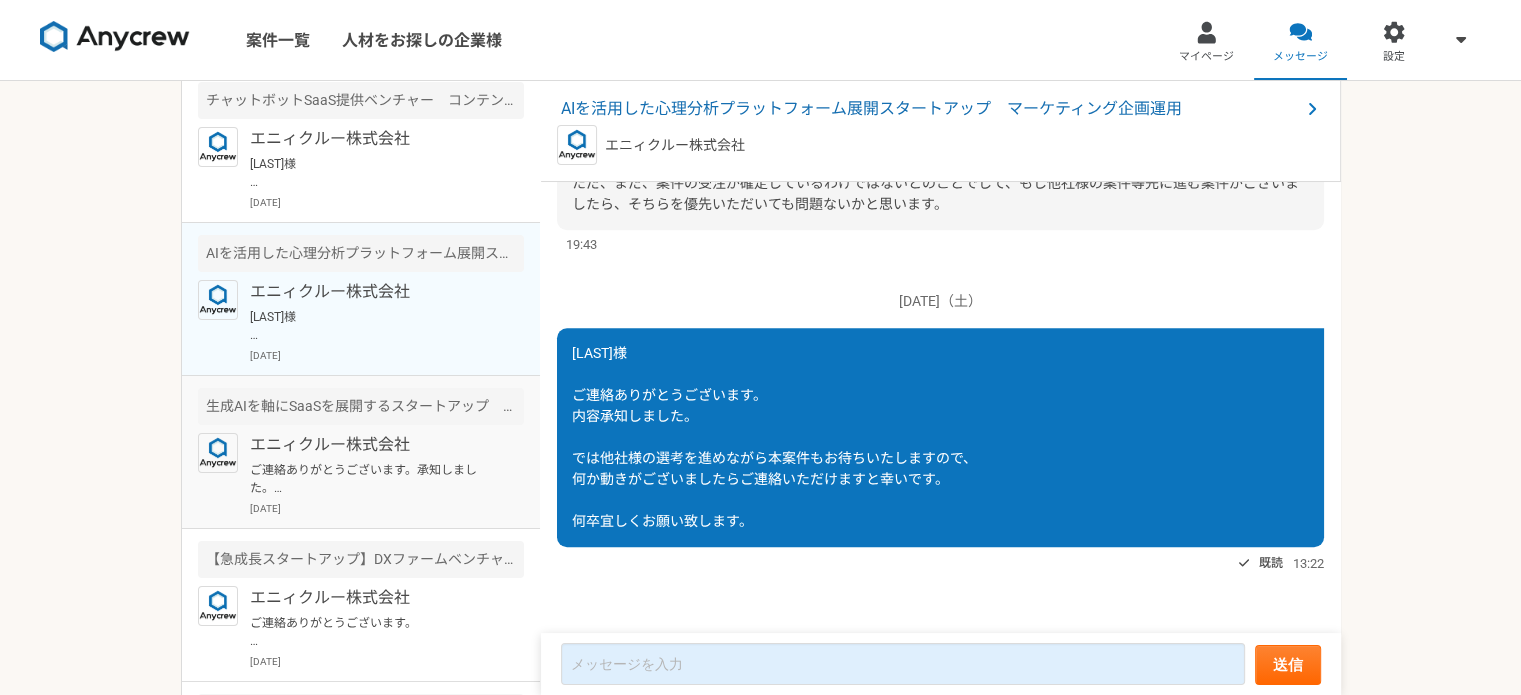 click on "エニィクルー株式会社" at bounding box center (373, 445) 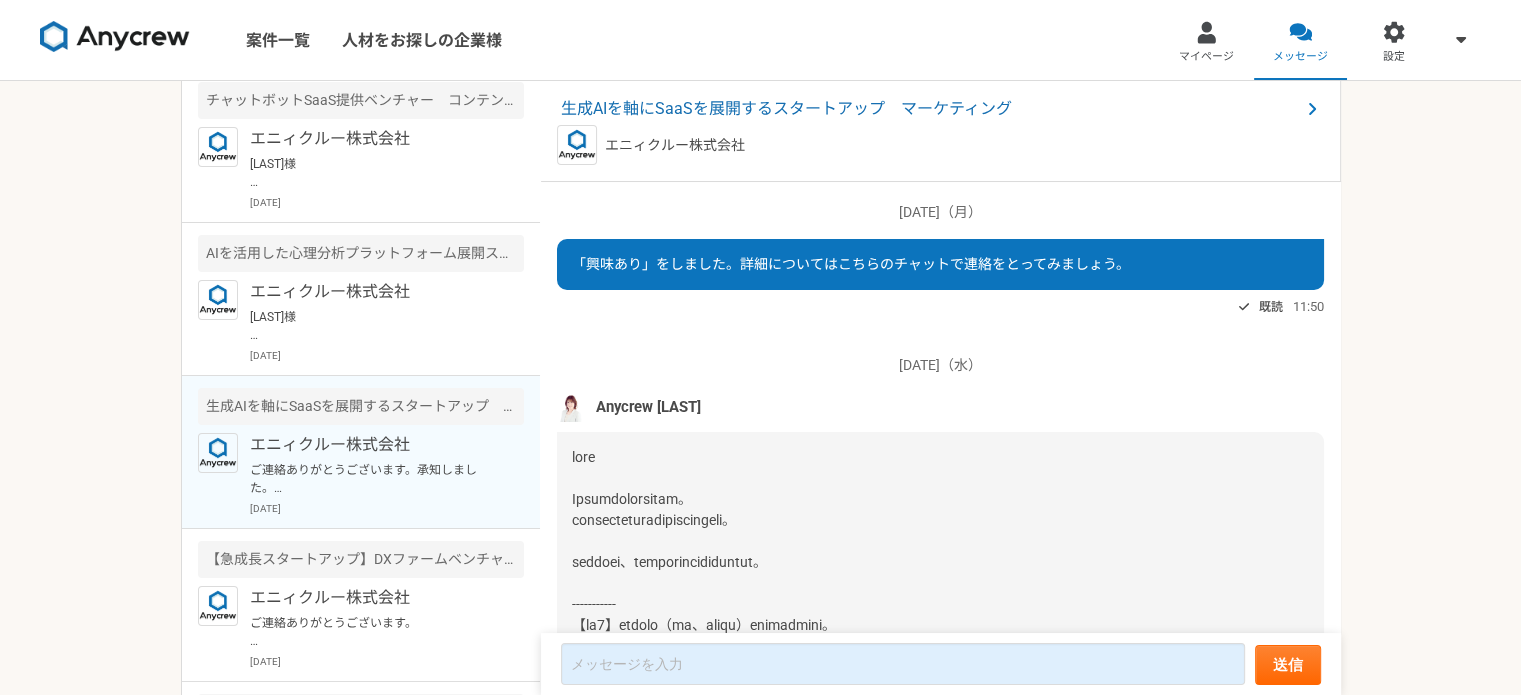 scroll, scrollTop: 1940, scrollLeft: 0, axis: vertical 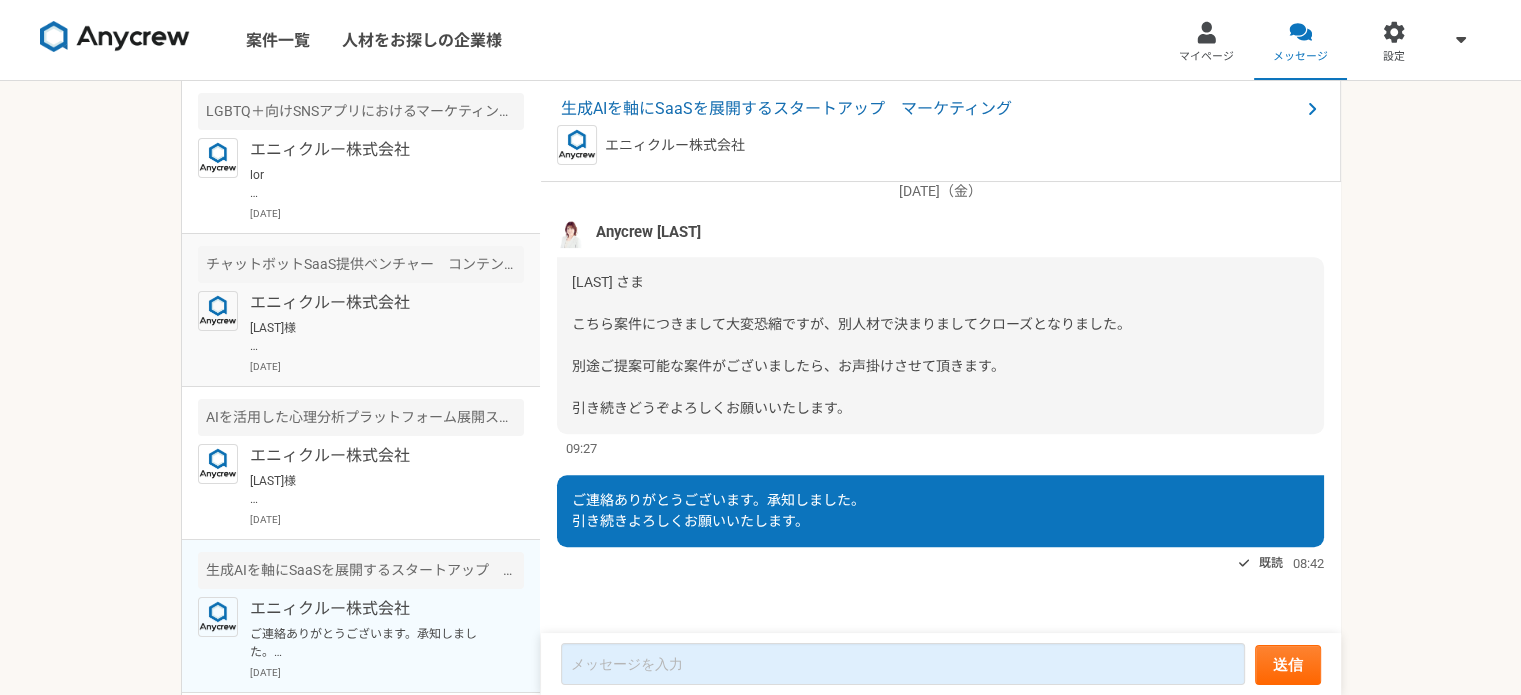 click on "[DATE]" at bounding box center (387, 366) 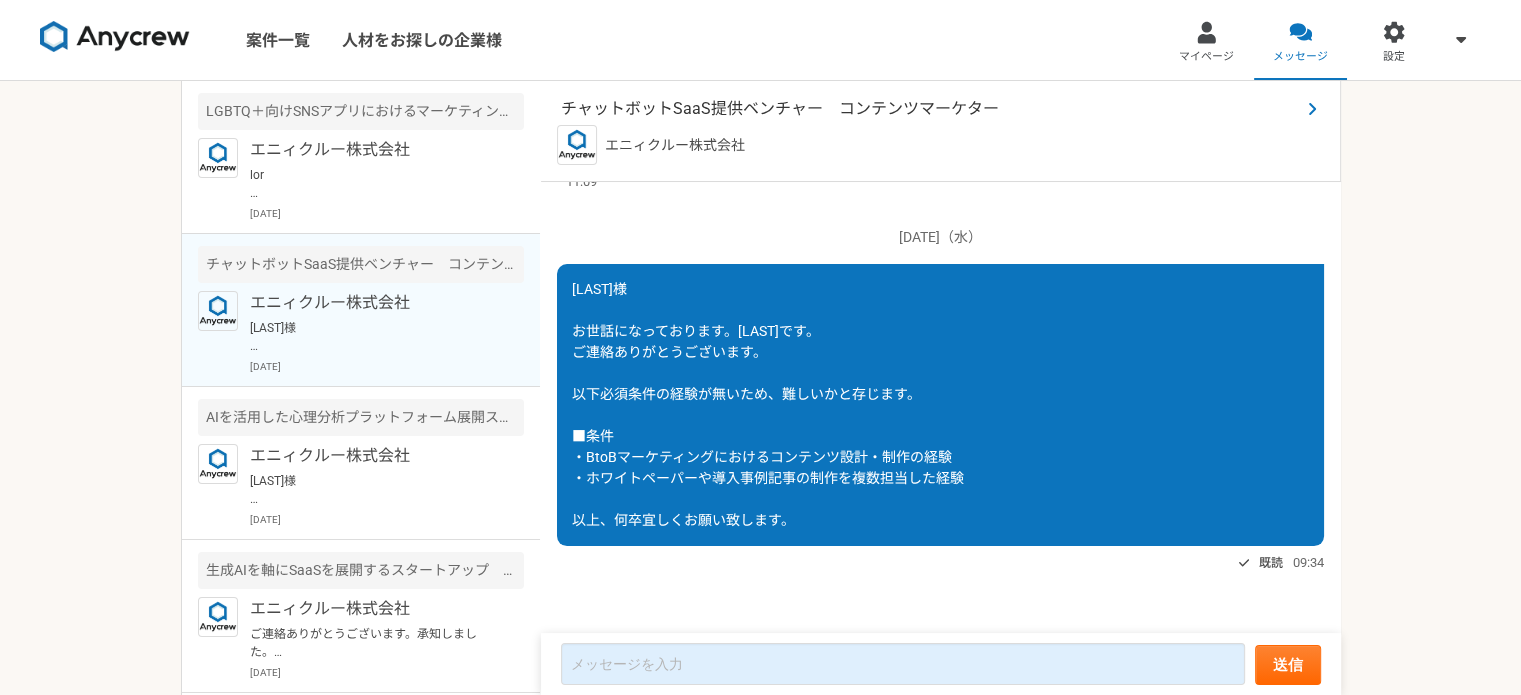 click on "チャットボットSaaS提供ベンチャー　コンテンツマーケター" at bounding box center (930, 109) 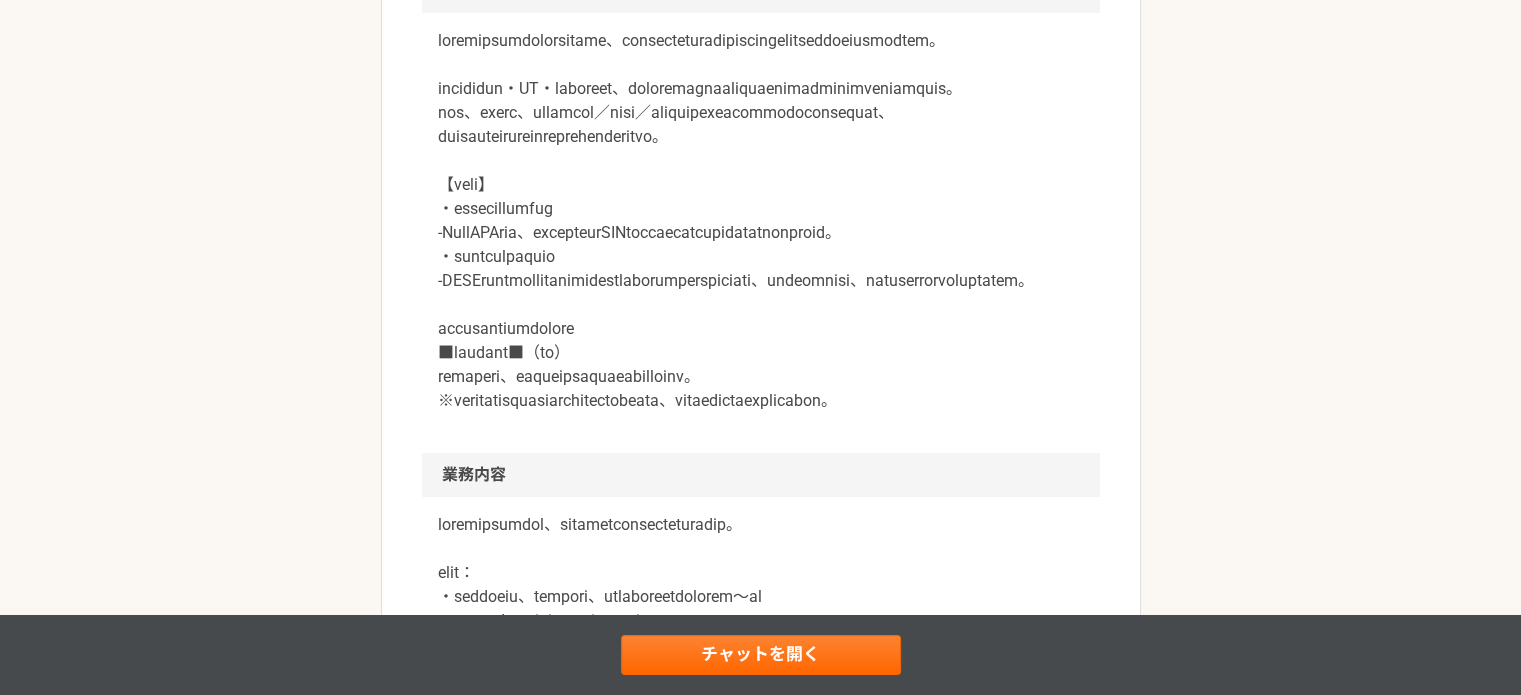 scroll, scrollTop: 0, scrollLeft: 0, axis: both 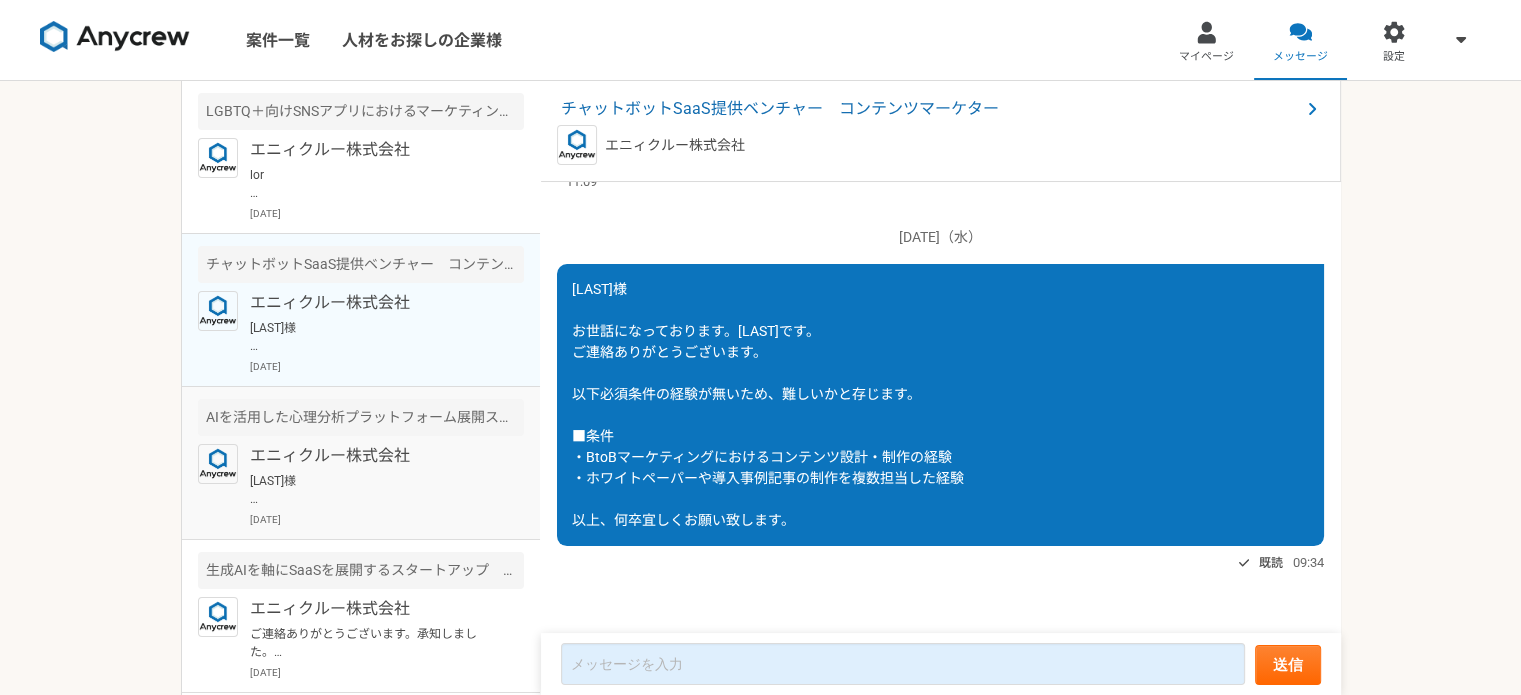 click on "AIを活用した心理分析プラットフォーム展開スタートアップ　マーケティング企画運用" at bounding box center [361, 417] 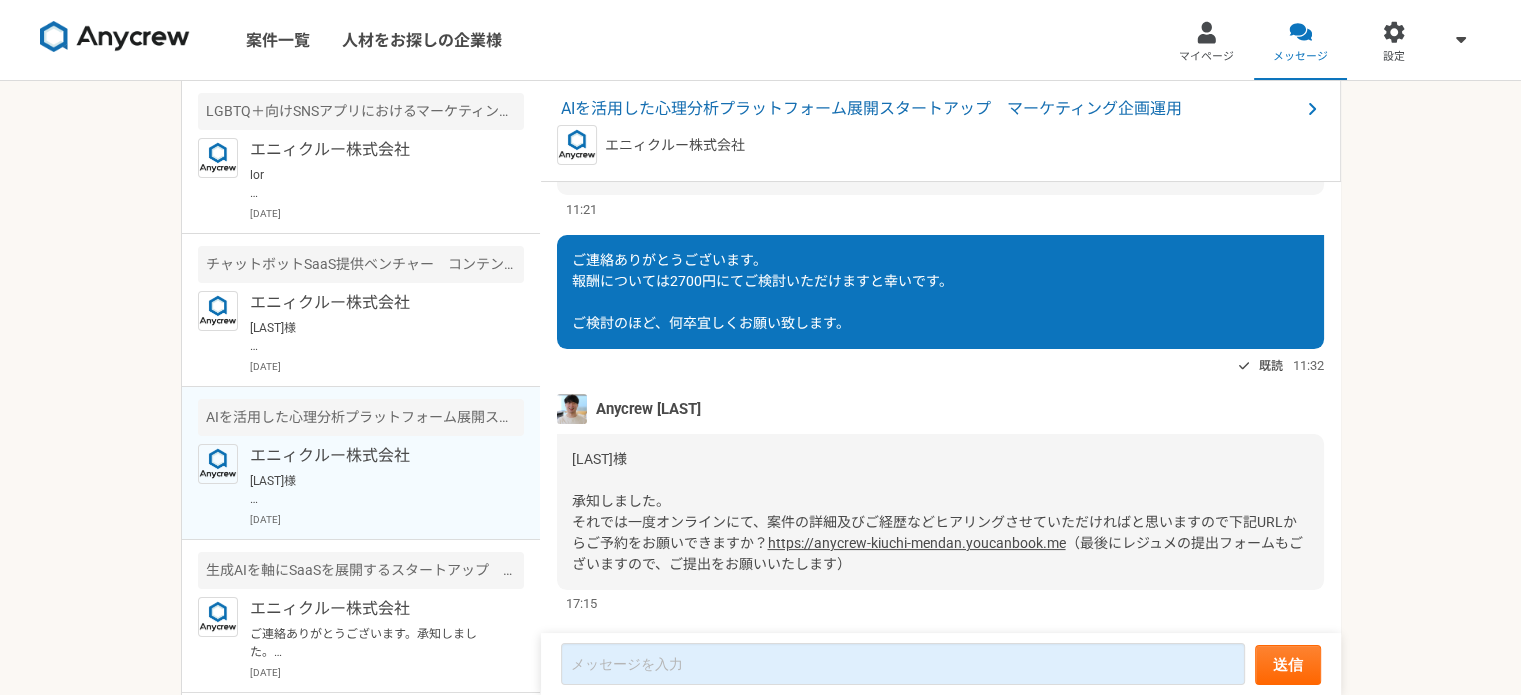 scroll, scrollTop: 1377, scrollLeft: 0, axis: vertical 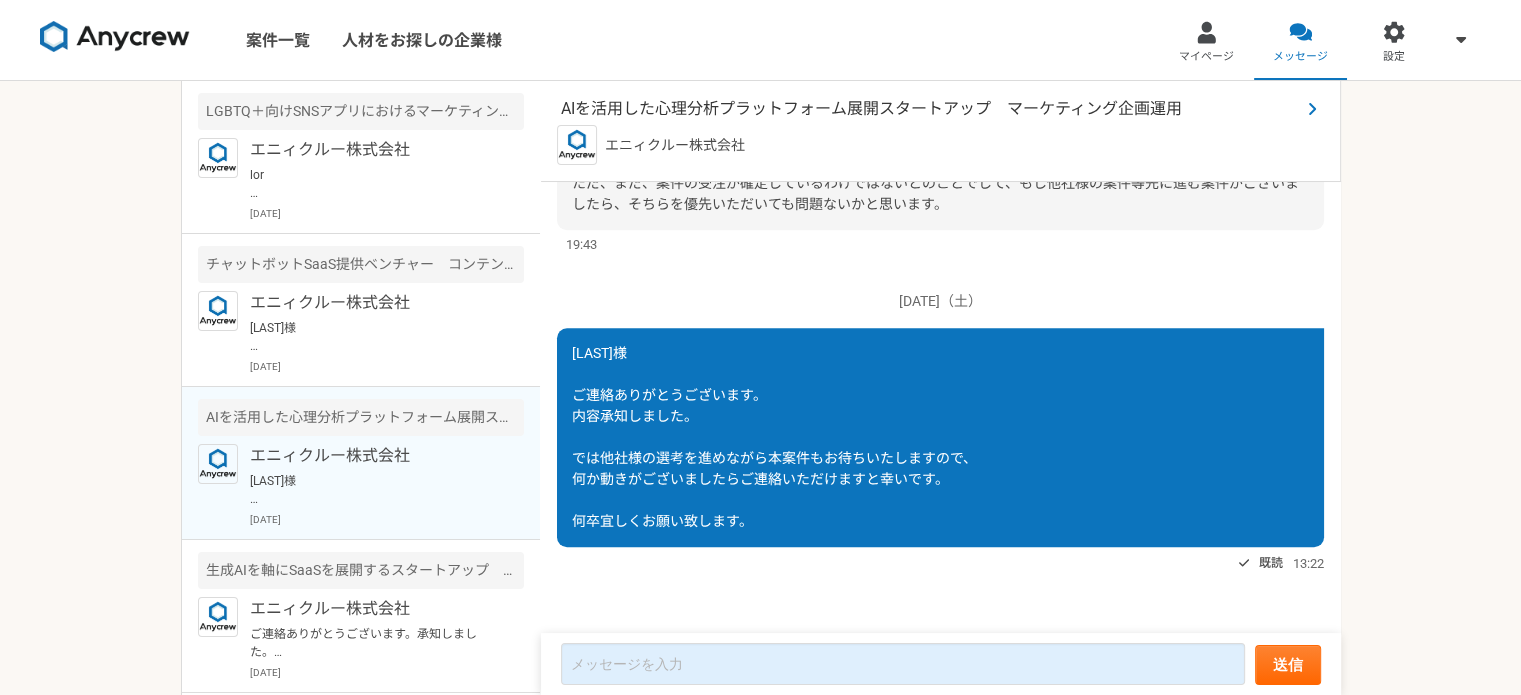 click on "AIを活用した心理分析プラットフォーム展開スタートアップ　マーケティング企画運用" at bounding box center (930, 109) 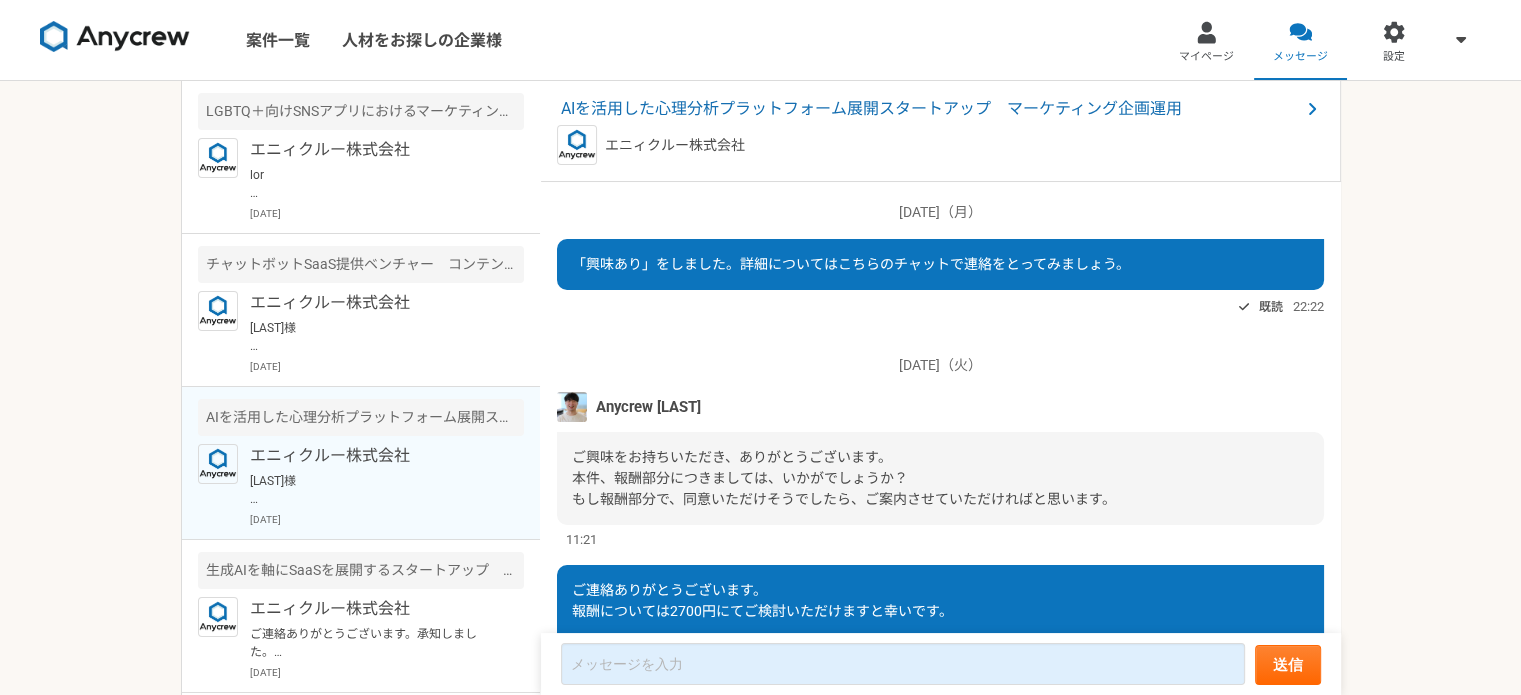 scroll, scrollTop: 1377, scrollLeft: 0, axis: vertical 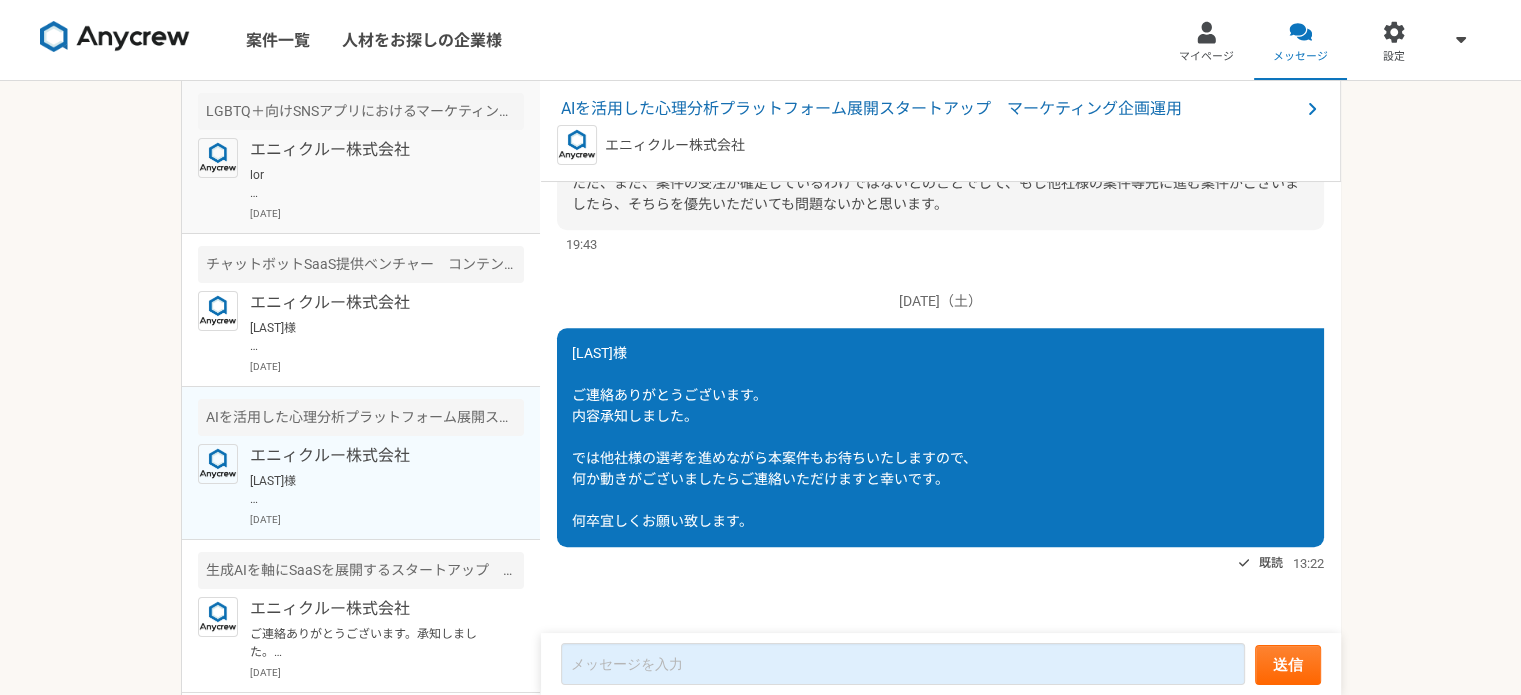 click on "LGBTQ＋向けSNSアプリにおけるマーケティング業務" at bounding box center [361, 111] 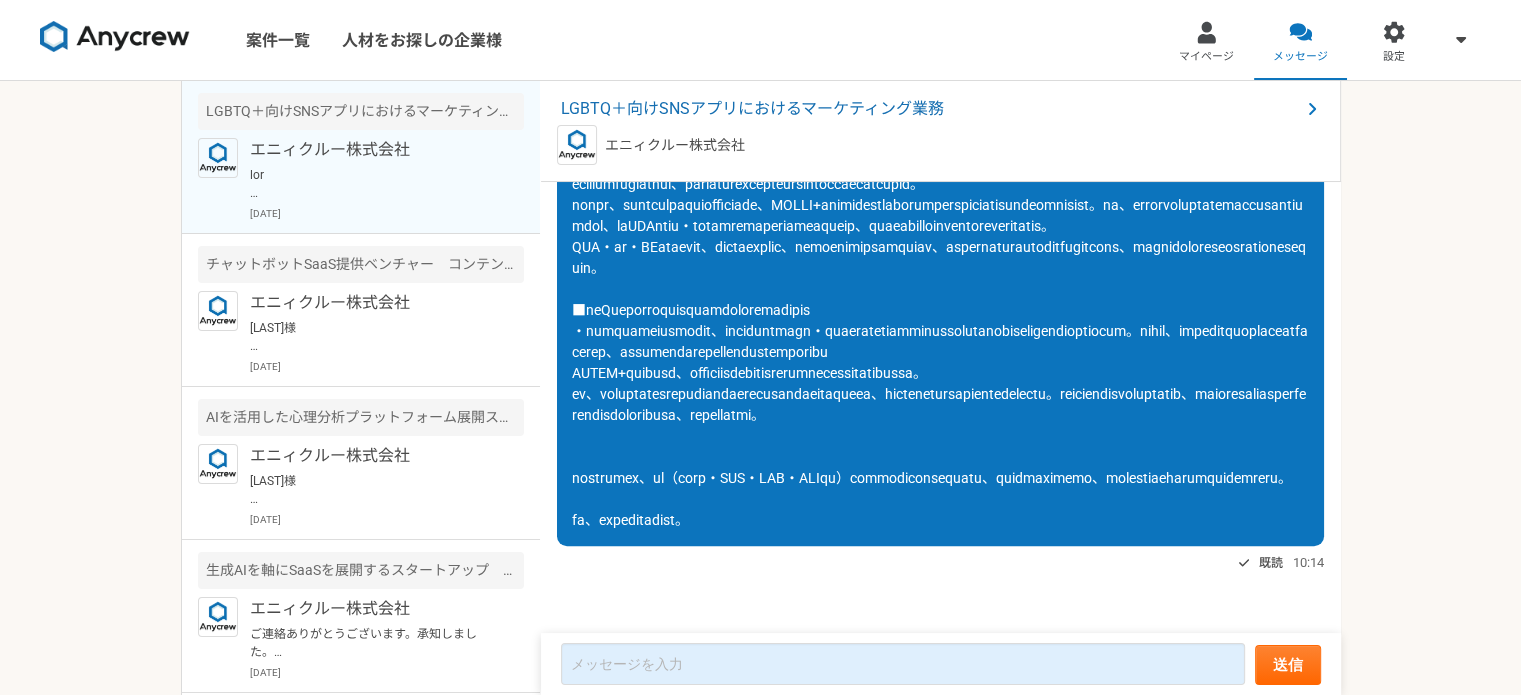 scroll, scrollTop: 987, scrollLeft: 0, axis: vertical 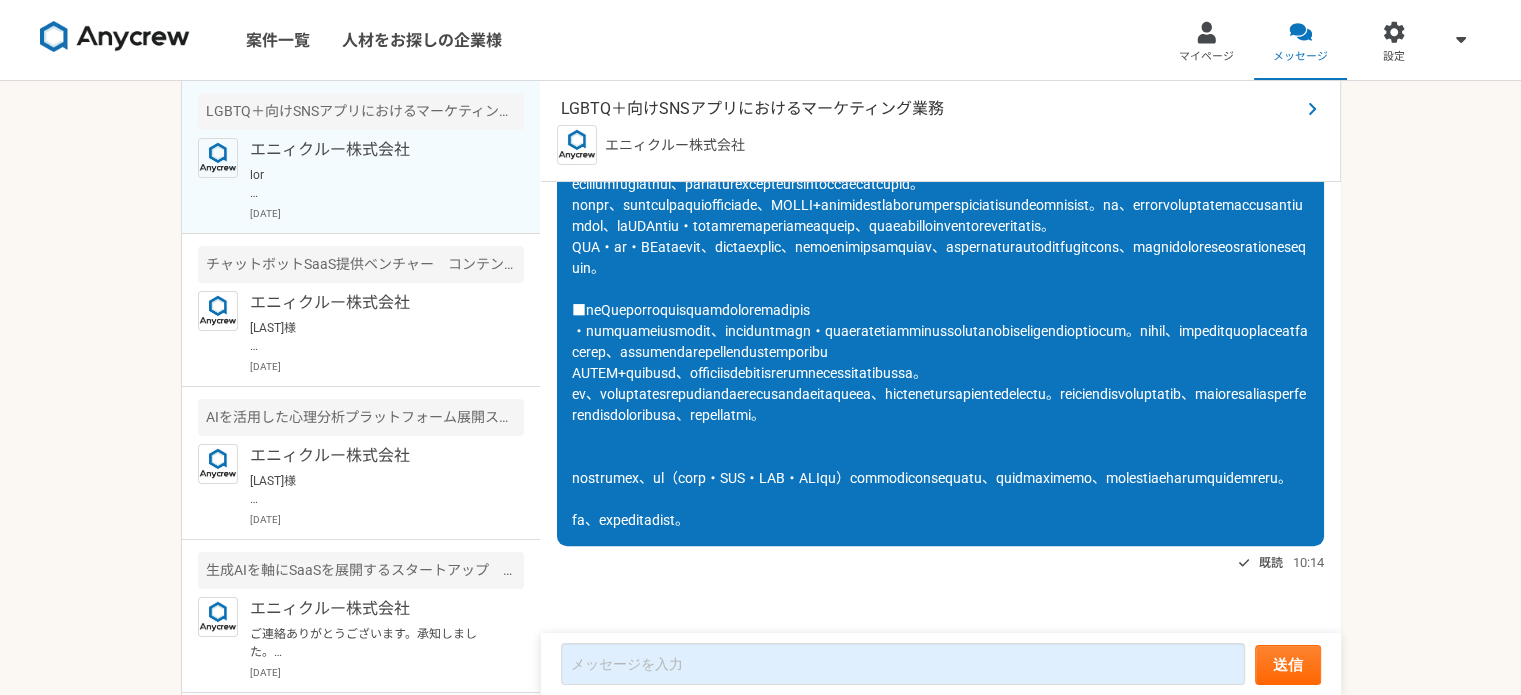 click on "LGBTQ＋向けSNSアプリにおけるマーケティング業務" at bounding box center [930, 109] 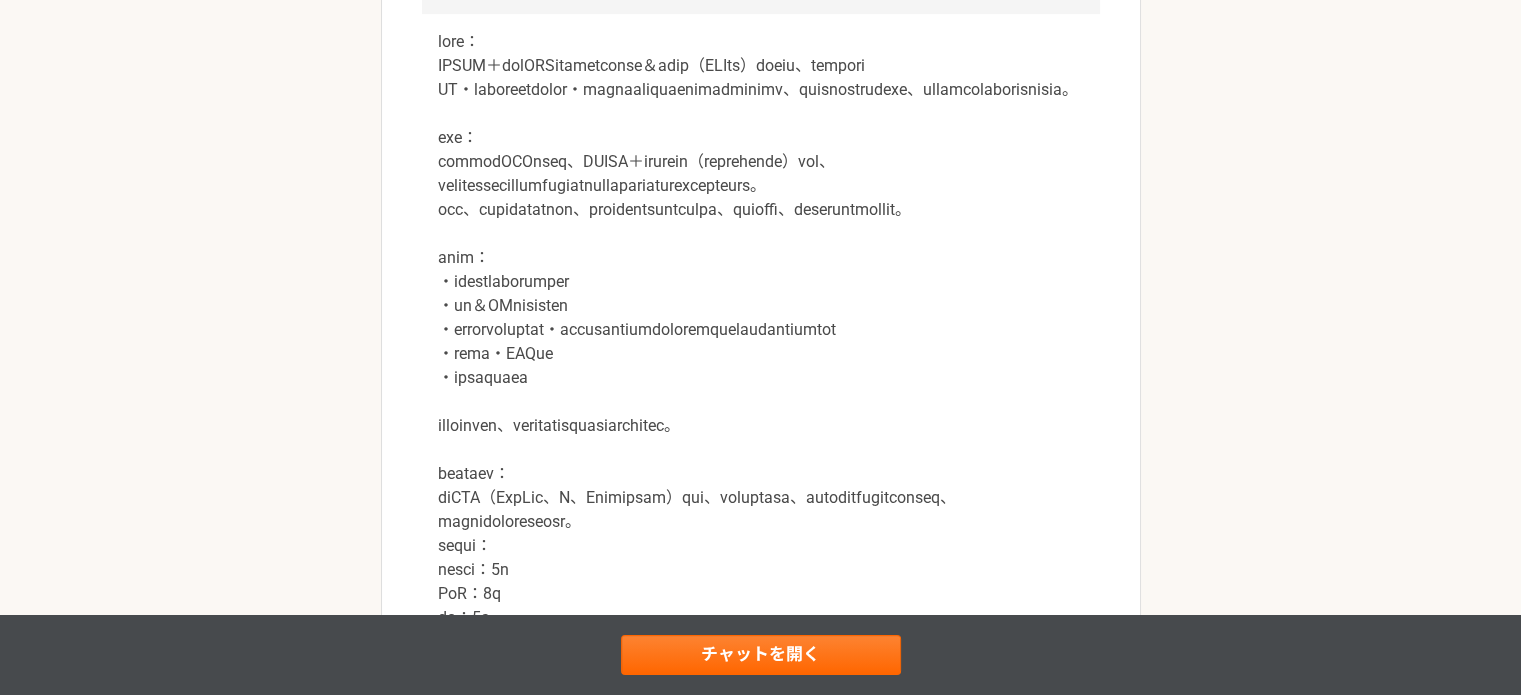 scroll, scrollTop: 902, scrollLeft: 0, axis: vertical 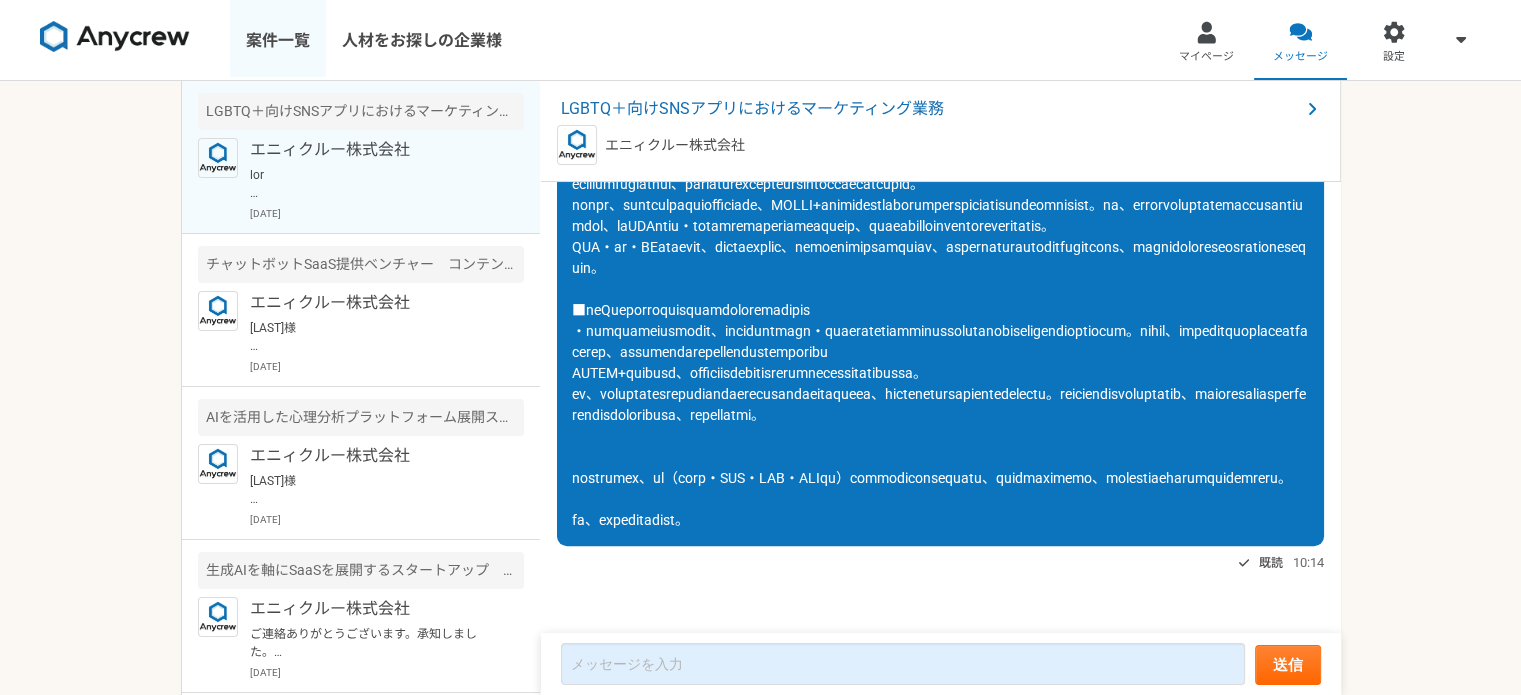 click on "案件一覧" at bounding box center [278, 40] 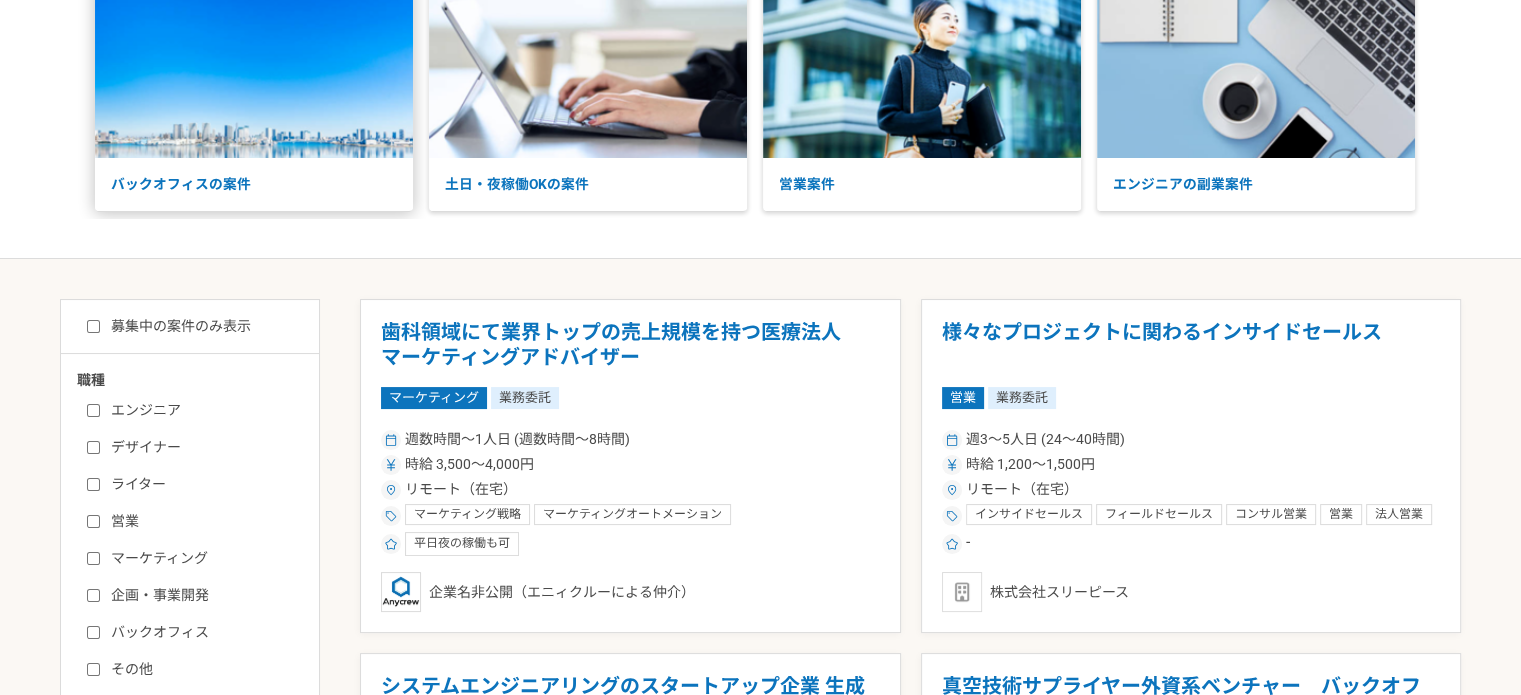 scroll, scrollTop: 143, scrollLeft: 0, axis: vertical 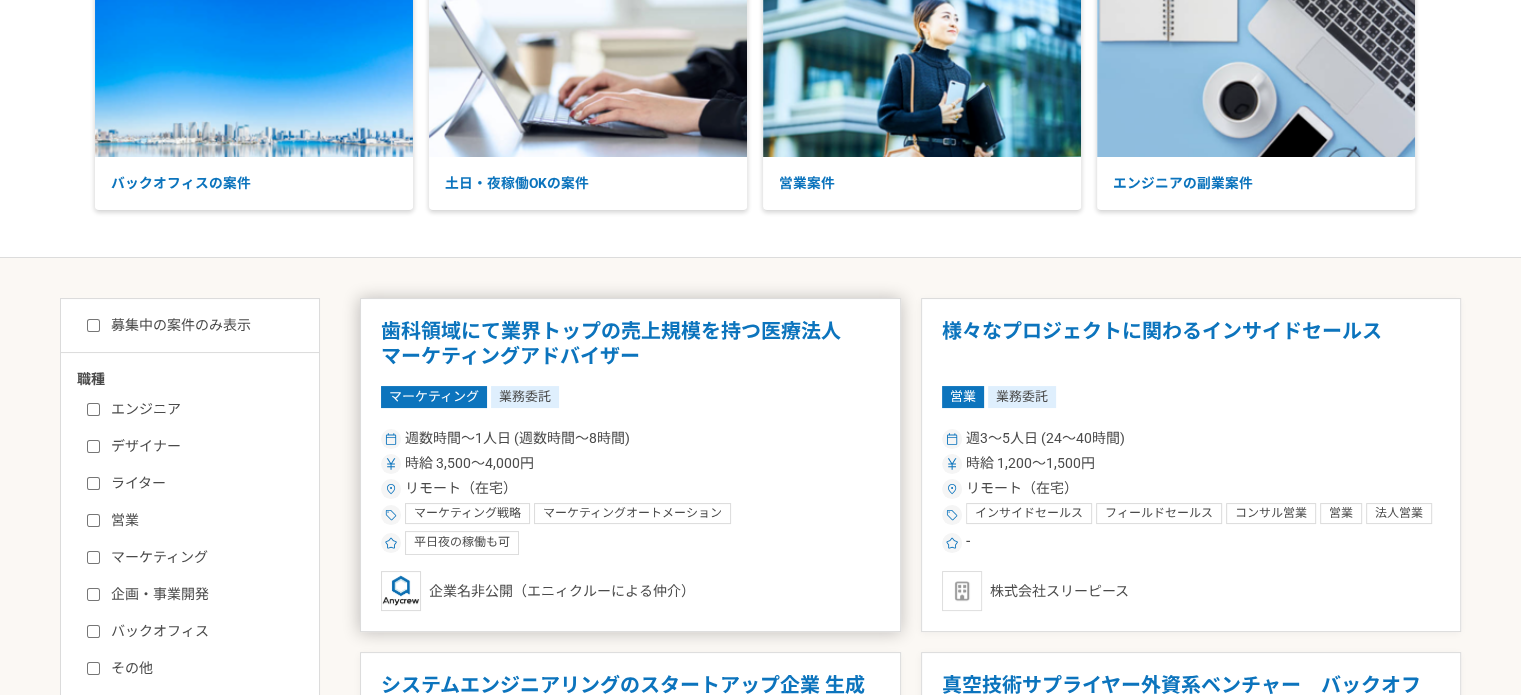 click on "歯科領域にて業界トップの売上規模を持つ医療法人　マーケティングアドバイザー" at bounding box center (630, 344) 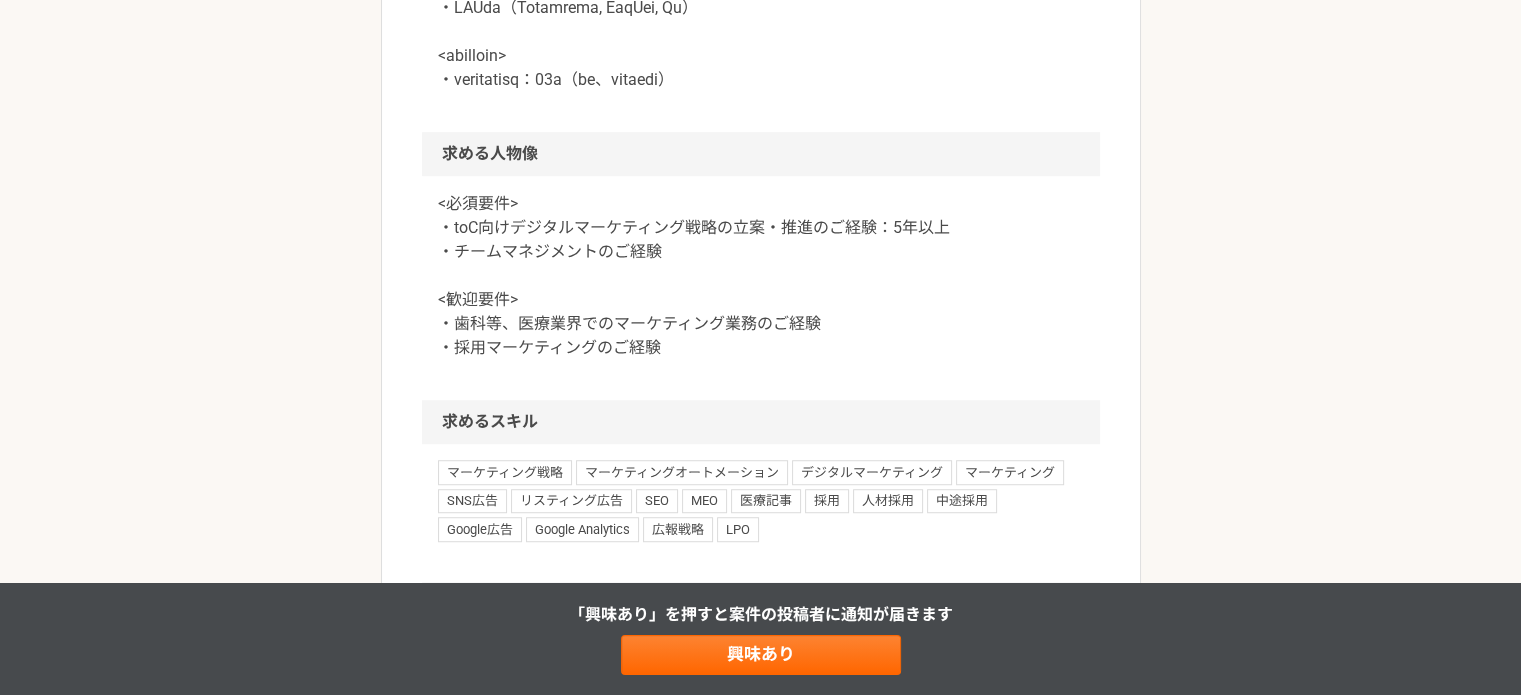 scroll, scrollTop: 1254, scrollLeft: 0, axis: vertical 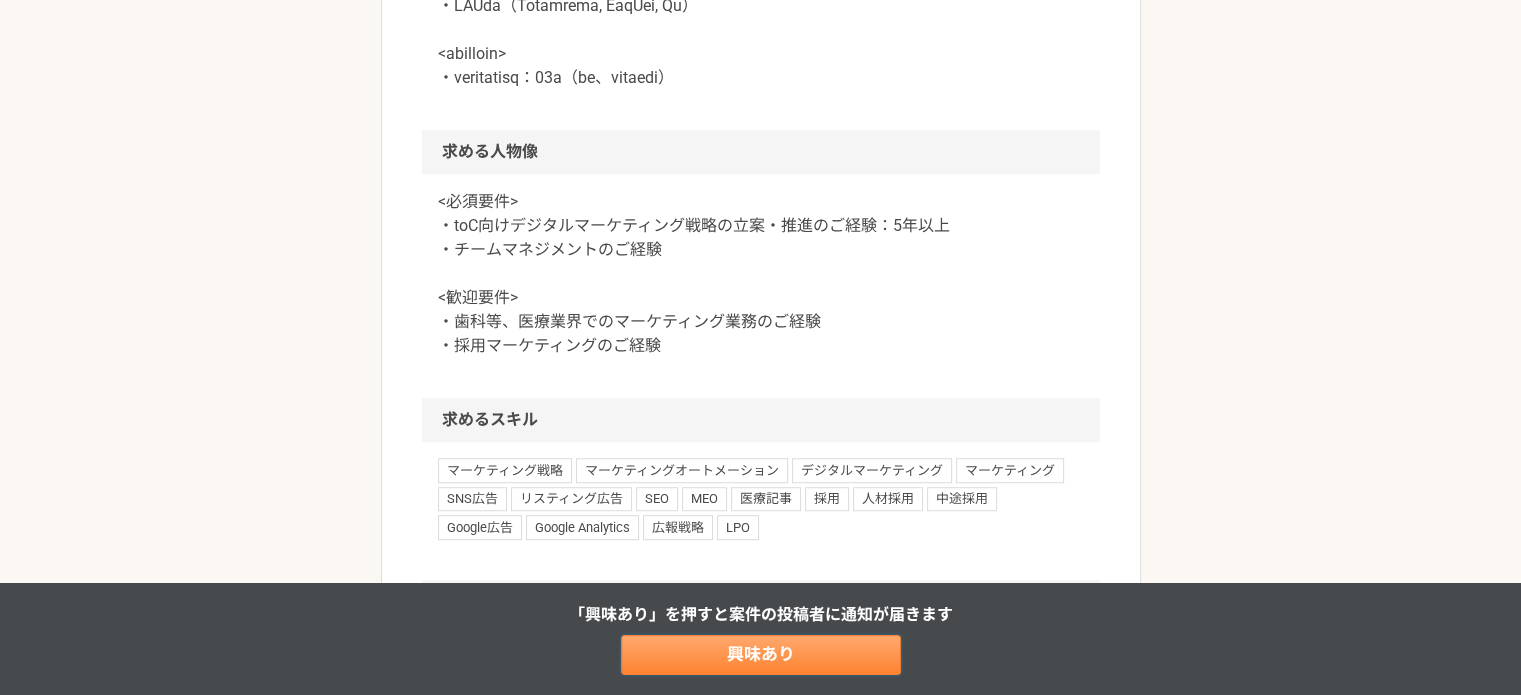 click on "興味あり" at bounding box center [761, 655] 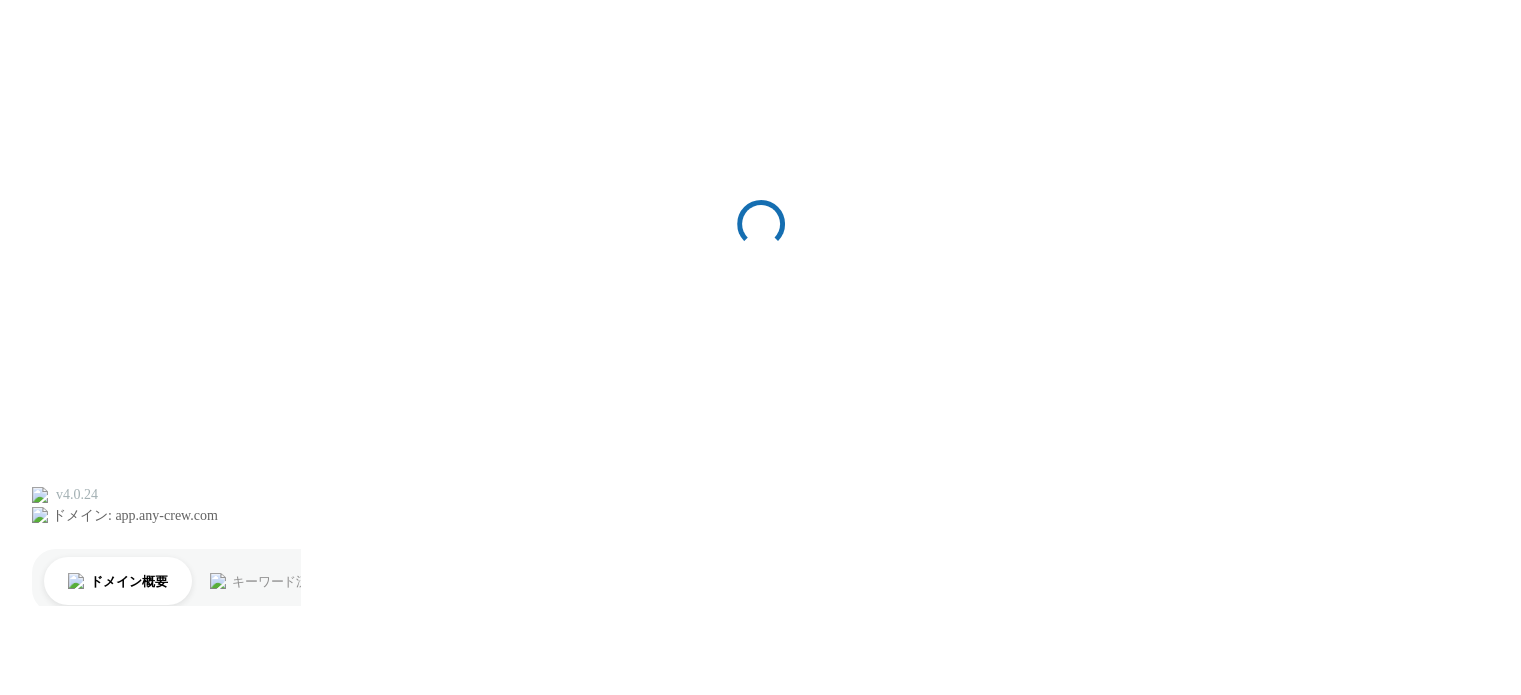 scroll, scrollTop: 0, scrollLeft: 0, axis: both 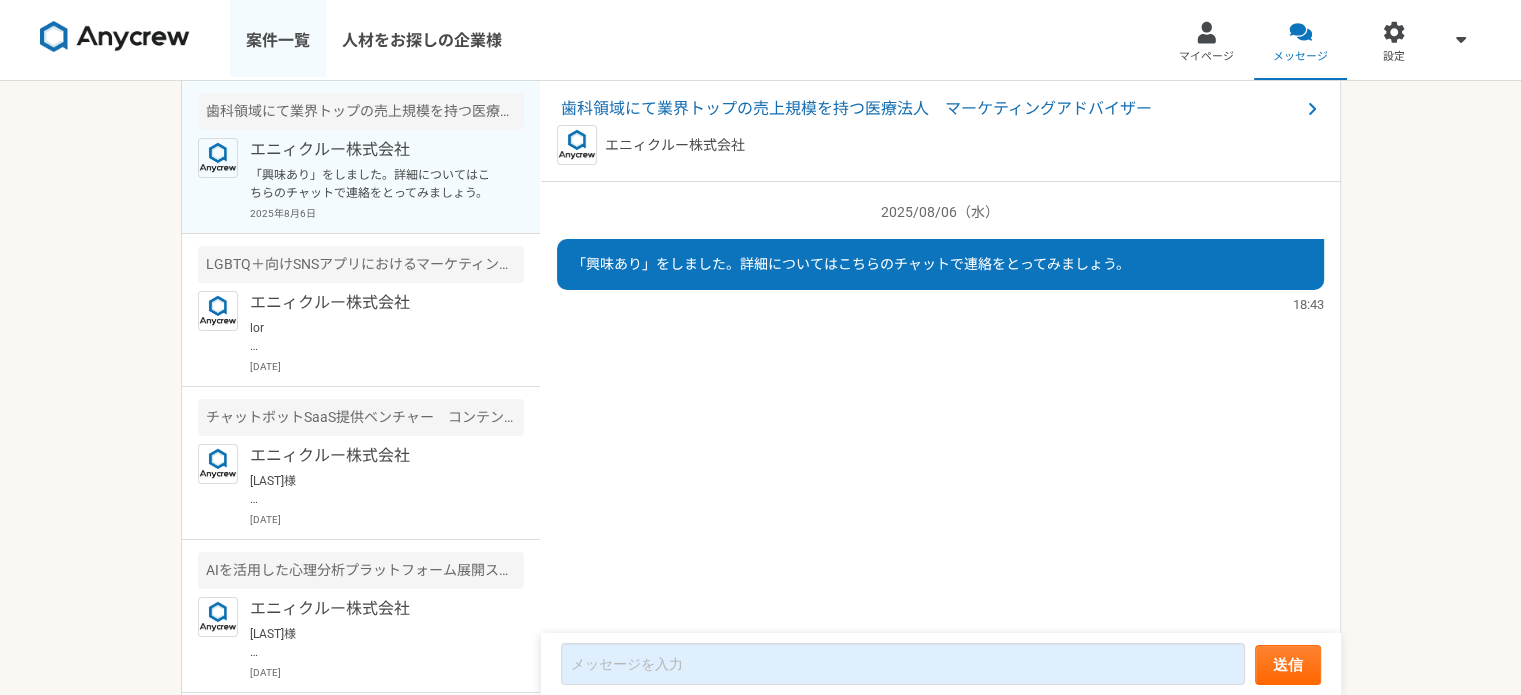click on "案件一覧" at bounding box center (278, 40) 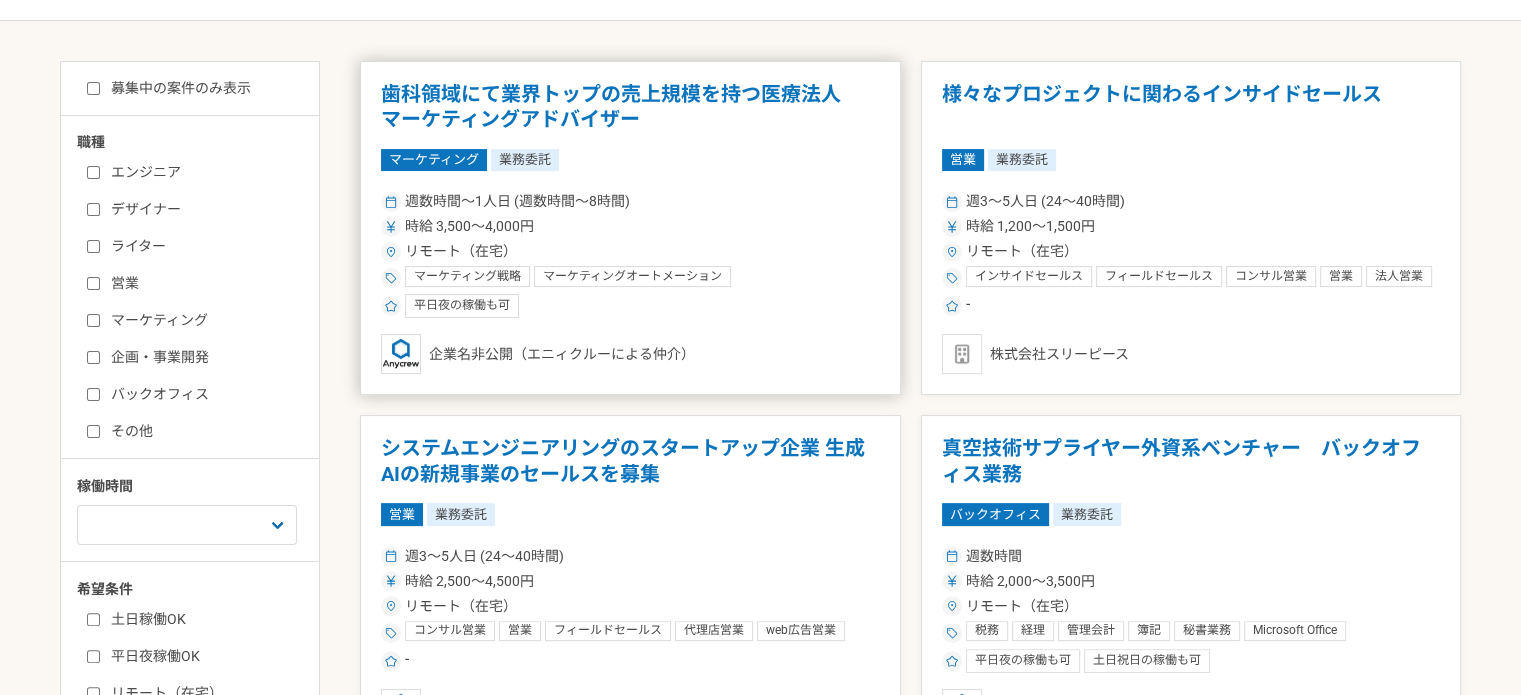scroll, scrollTop: 379, scrollLeft: 0, axis: vertical 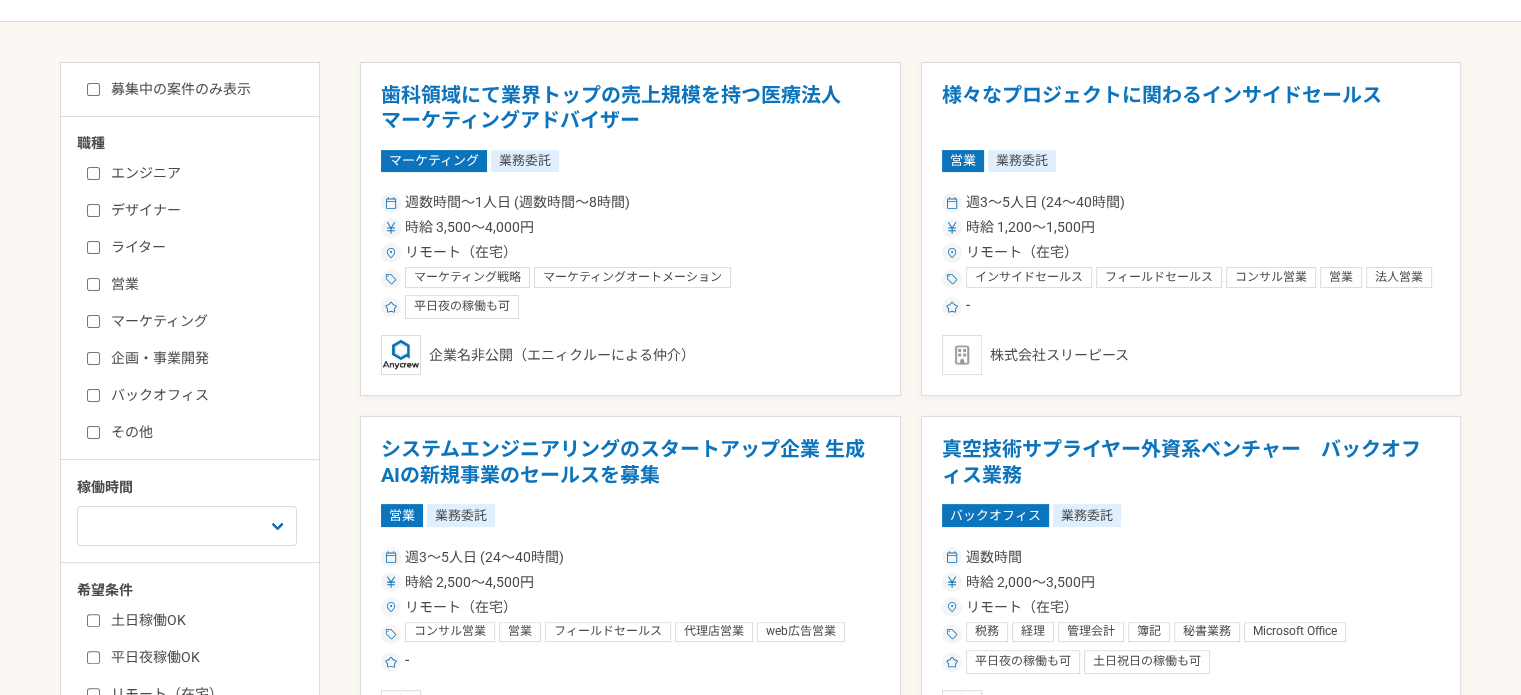 click on "マーケティング" at bounding box center [93, 321] 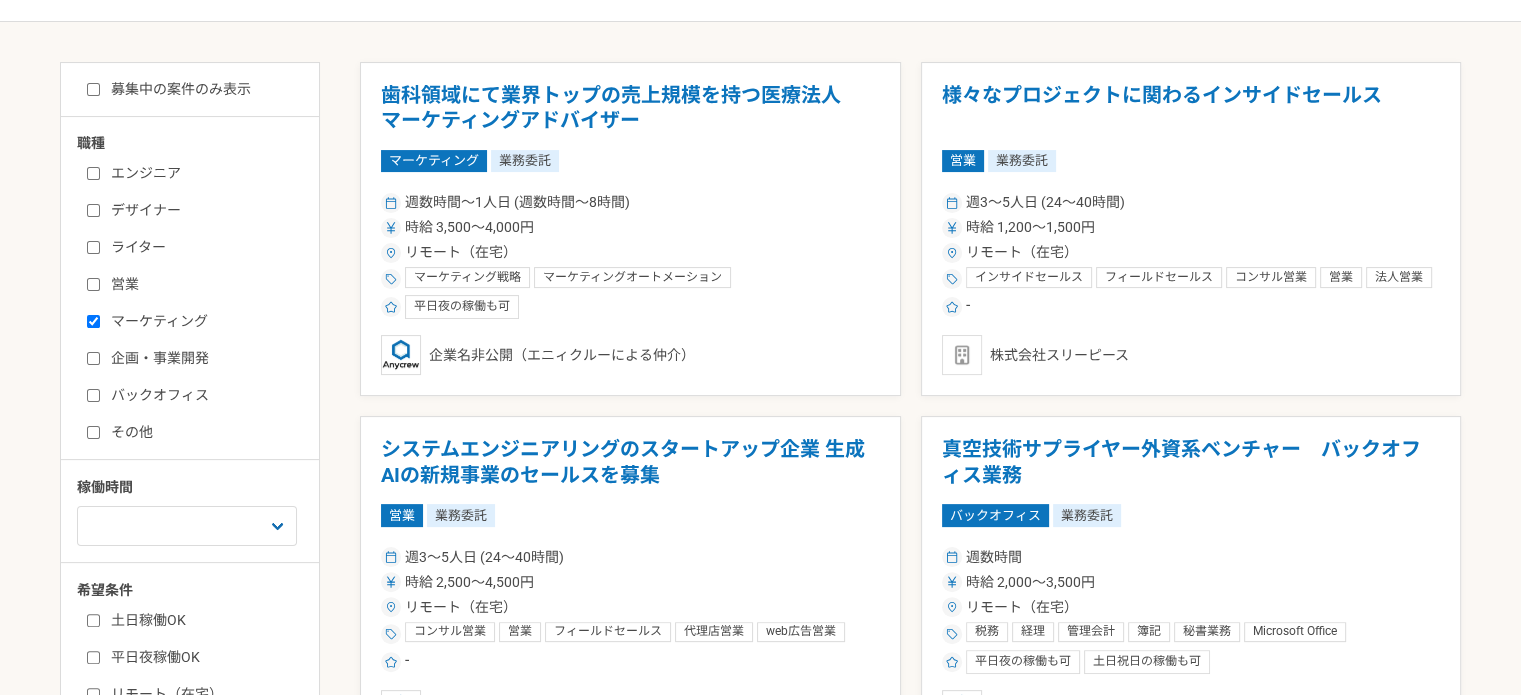 checkbox on "true" 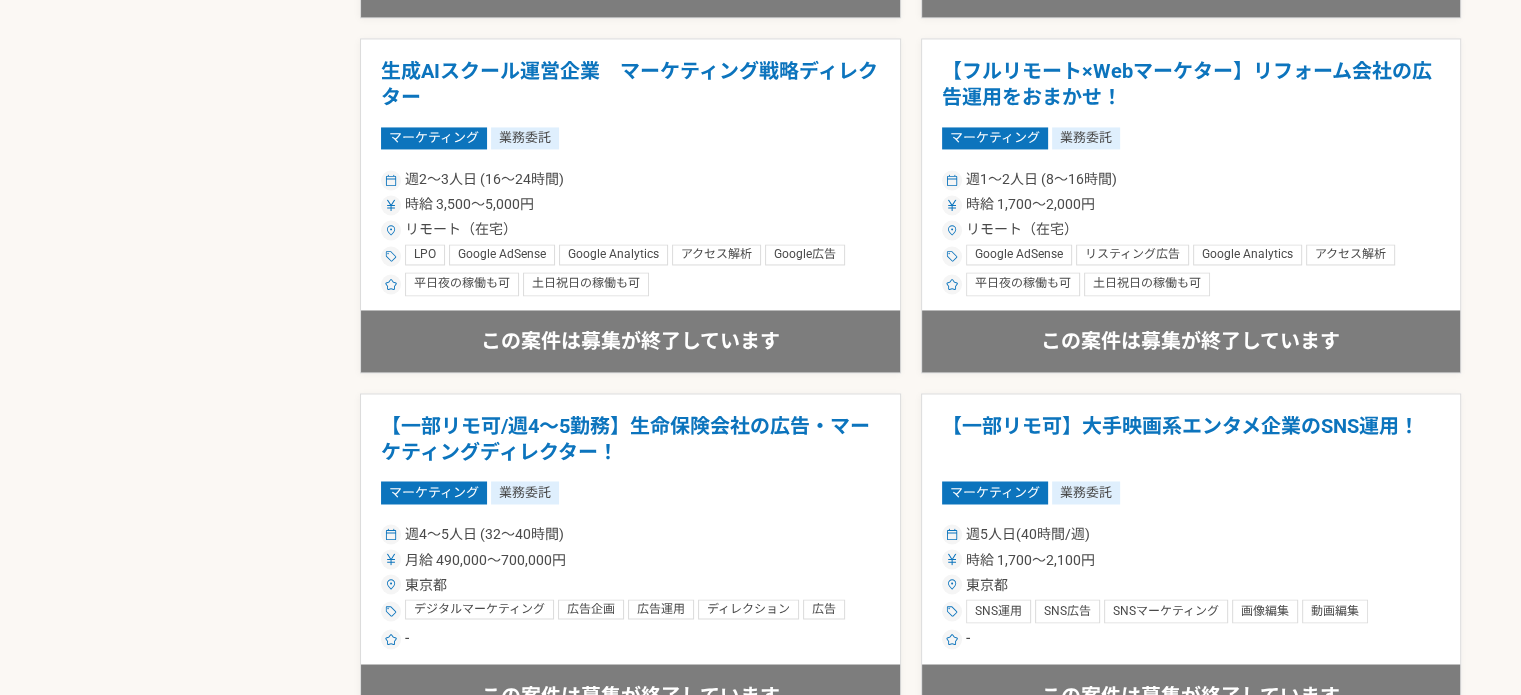 scroll, scrollTop: 3555, scrollLeft: 0, axis: vertical 